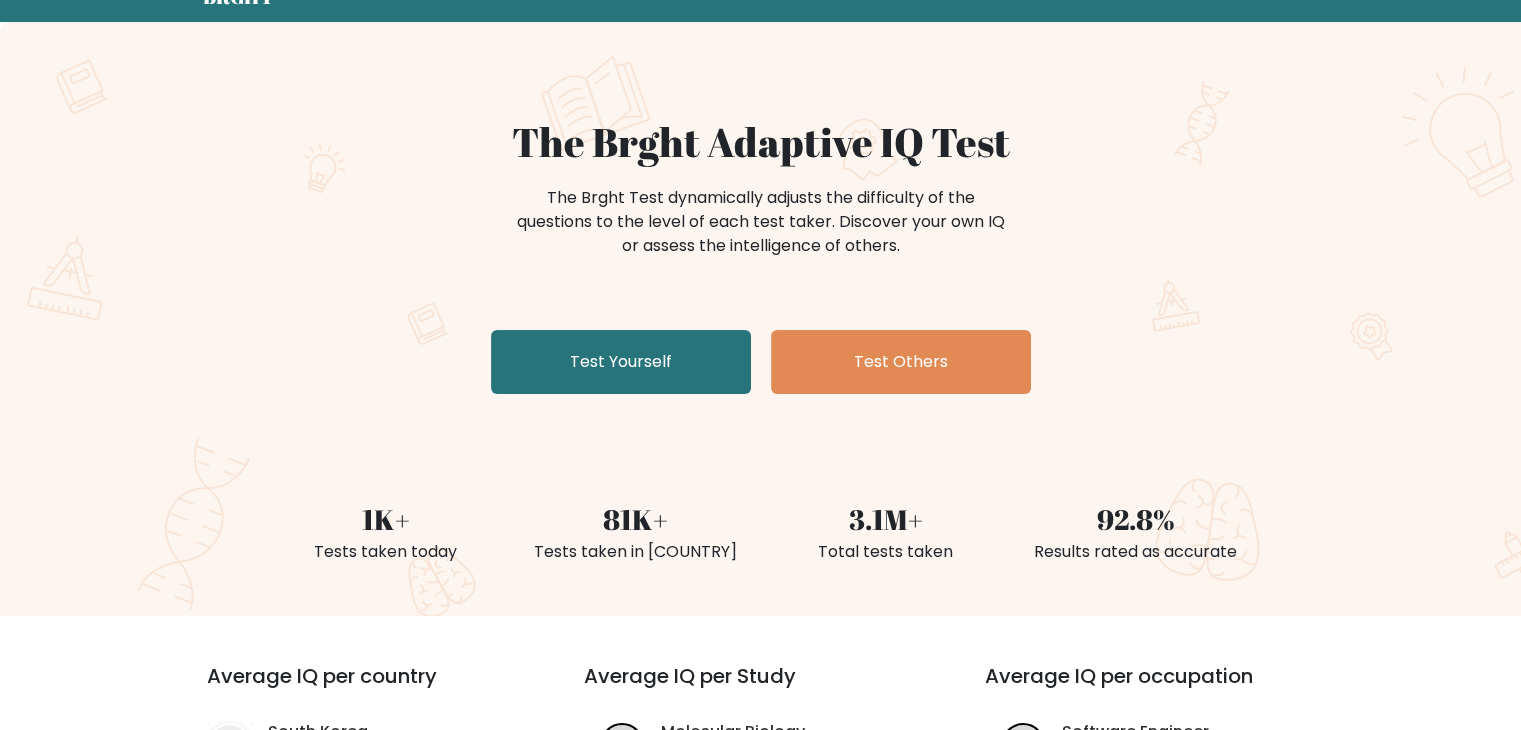 scroll, scrollTop: 90, scrollLeft: 0, axis: vertical 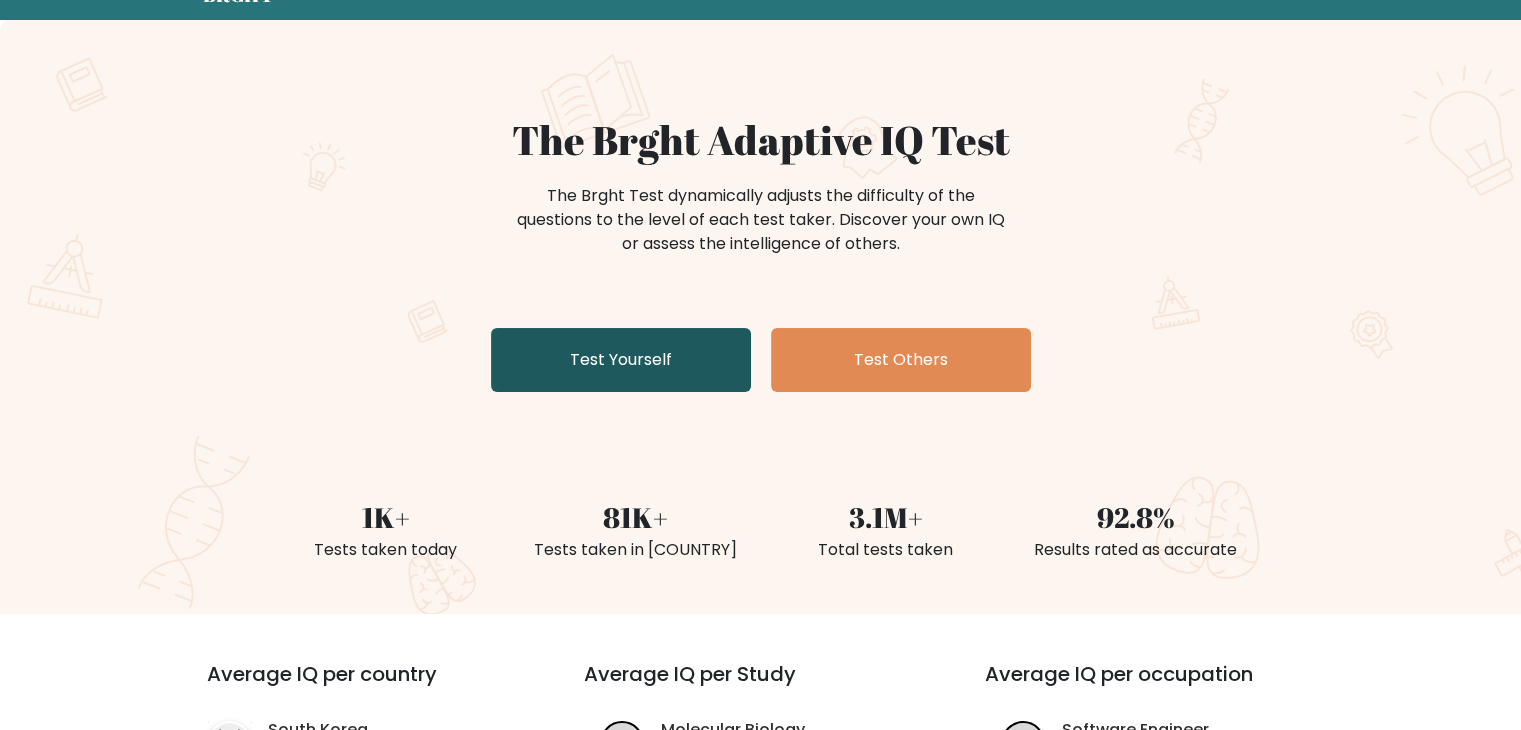 click on "Test Yourself" at bounding box center (621, 360) 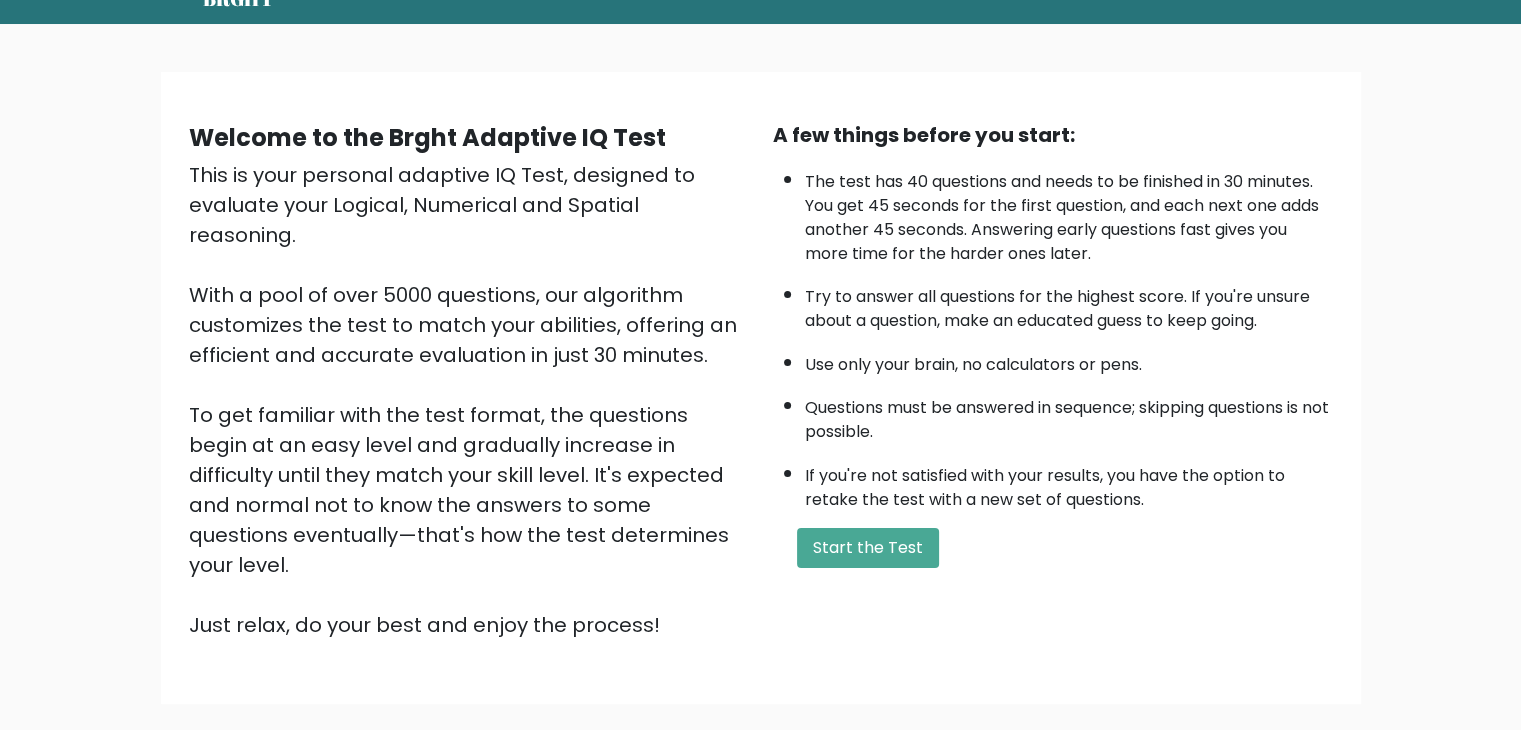 scroll, scrollTop: 88, scrollLeft: 0, axis: vertical 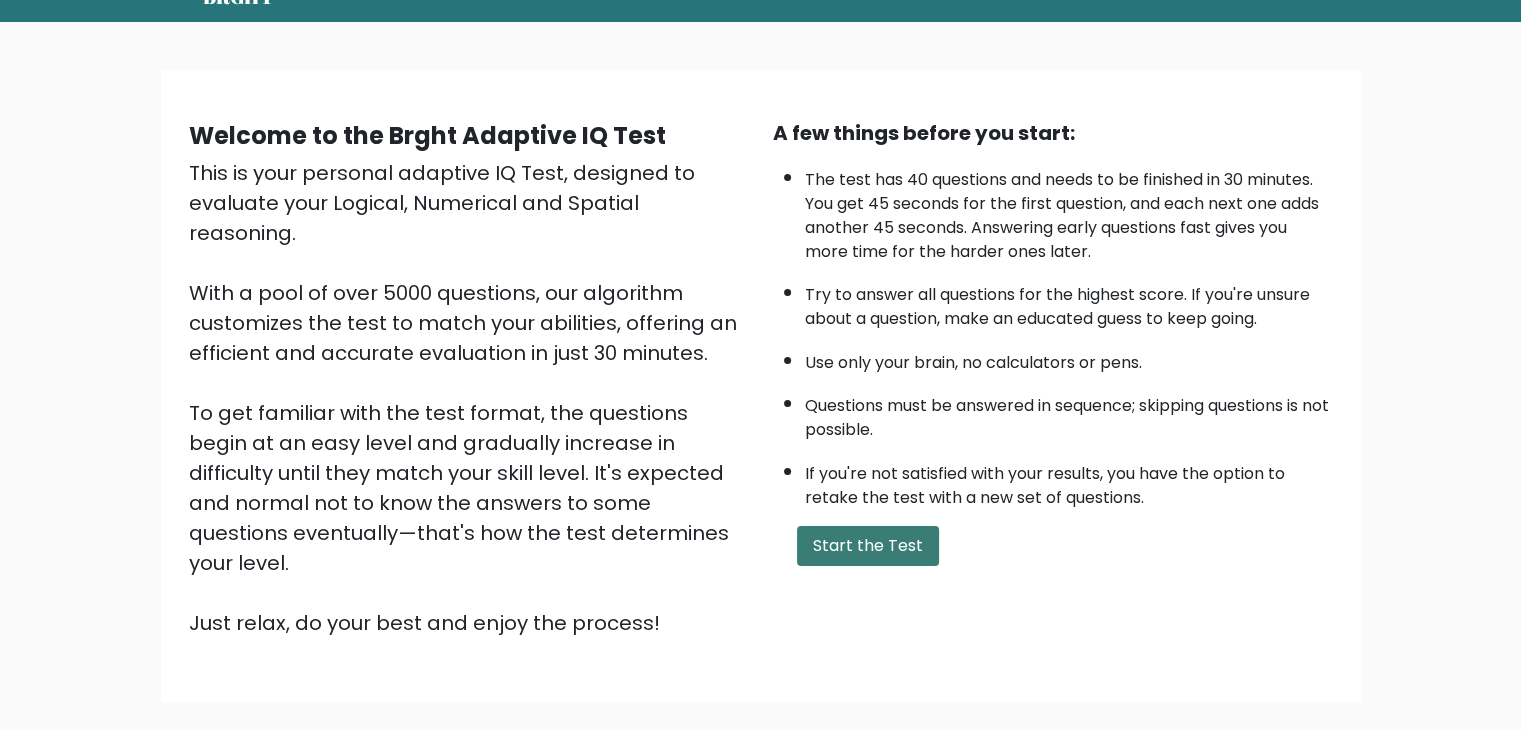 click on "Start the Test" at bounding box center (868, 546) 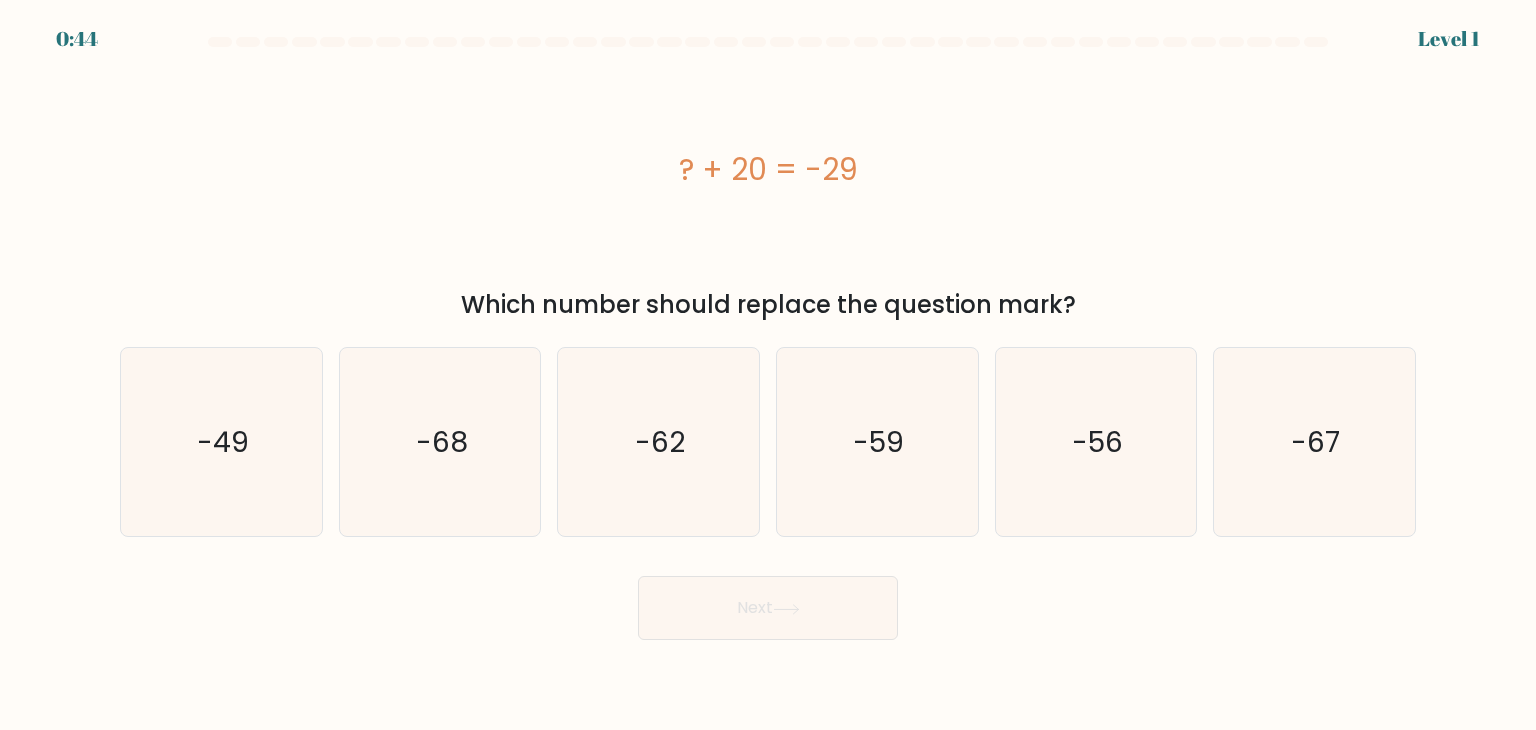 scroll, scrollTop: 0, scrollLeft: 0, axis: both 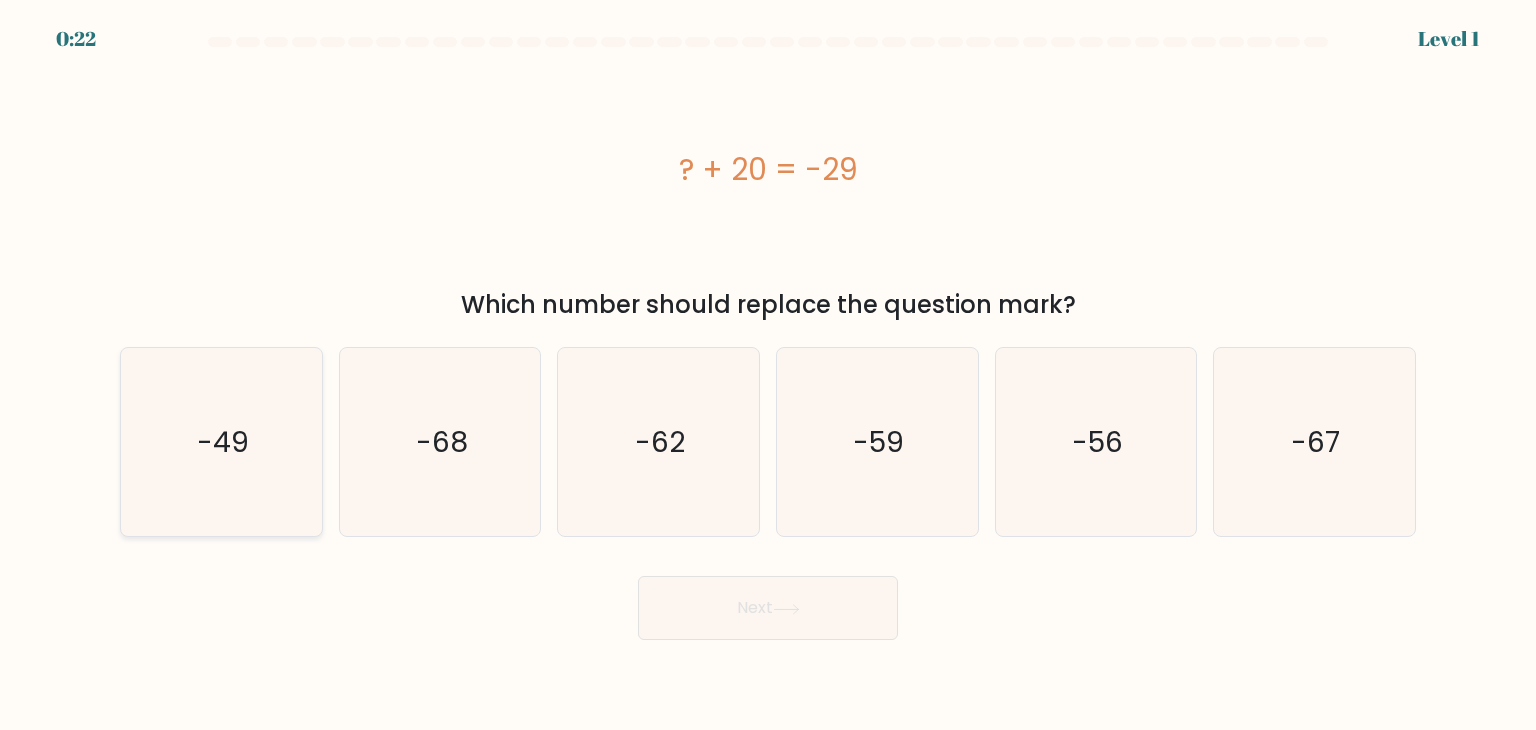 click on "-49" at bounding box center (221, 442) 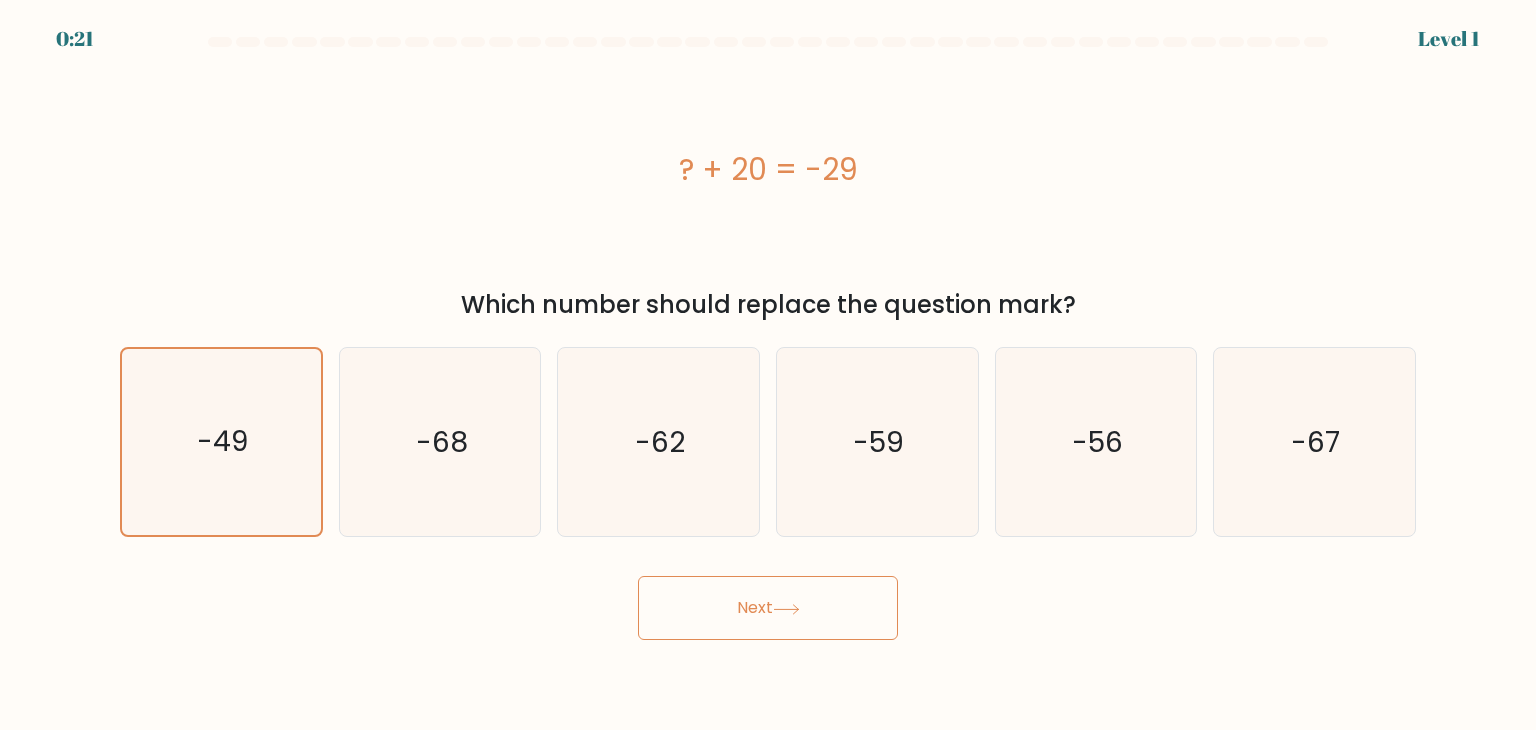 click on "Next" at bounding box center [768, 608] 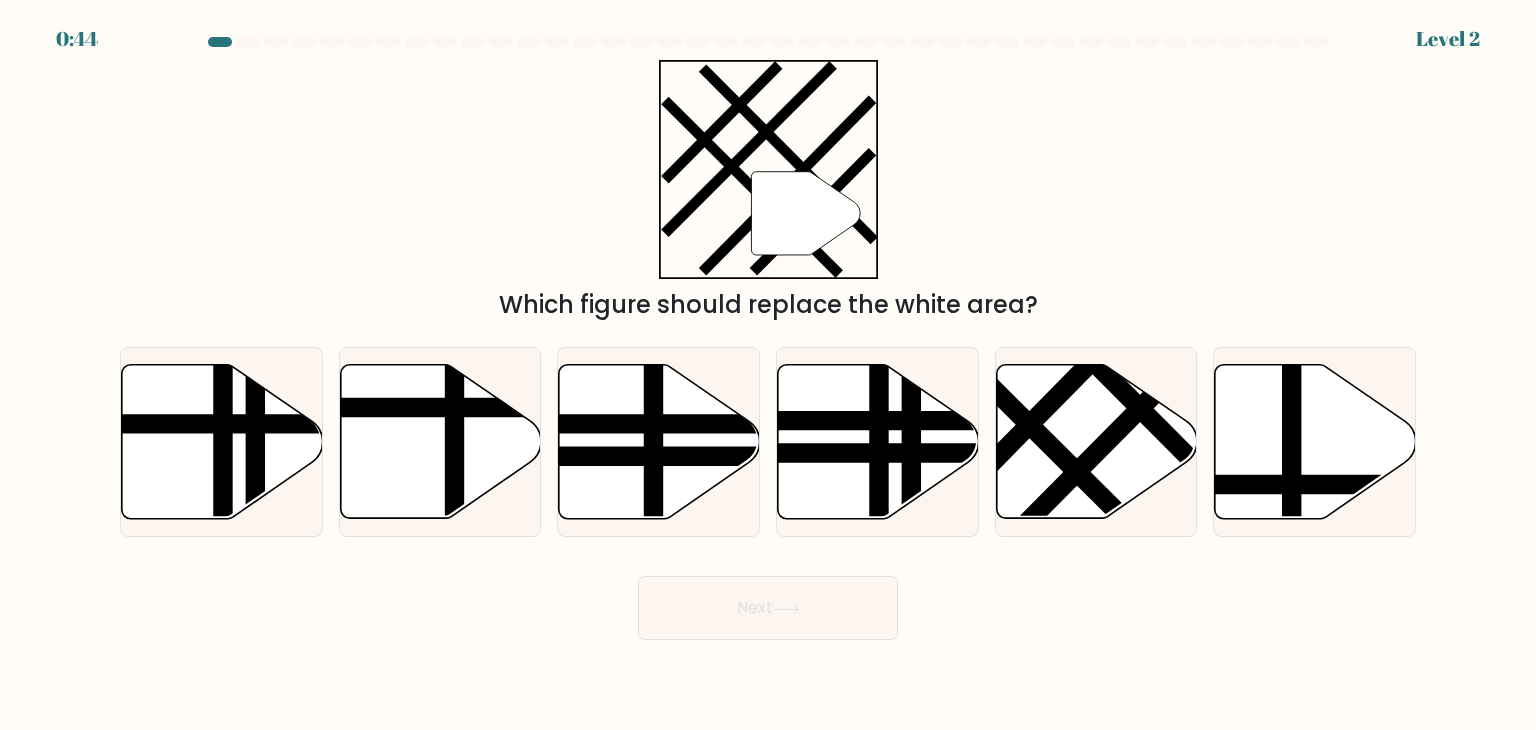type 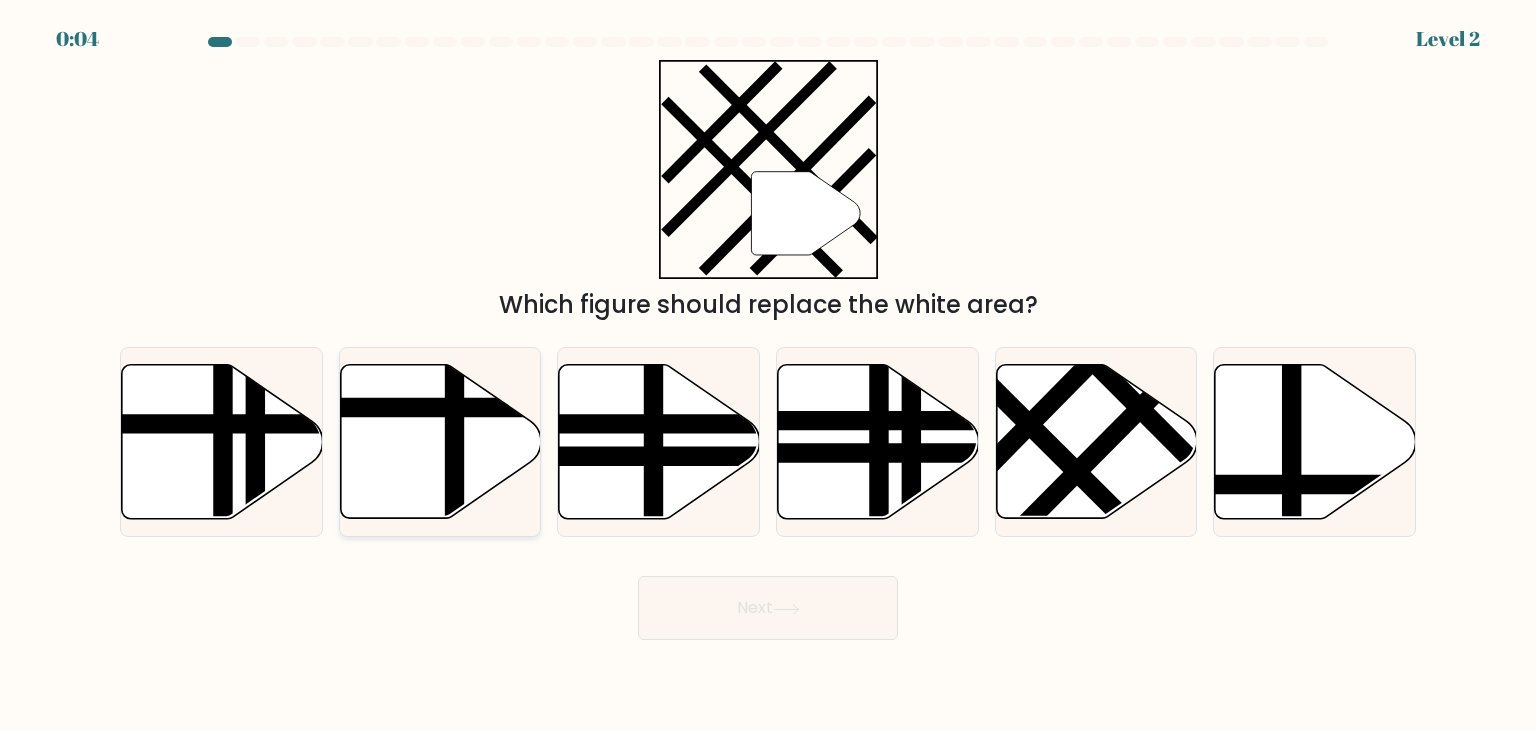 click at bounding box center [440, 442] 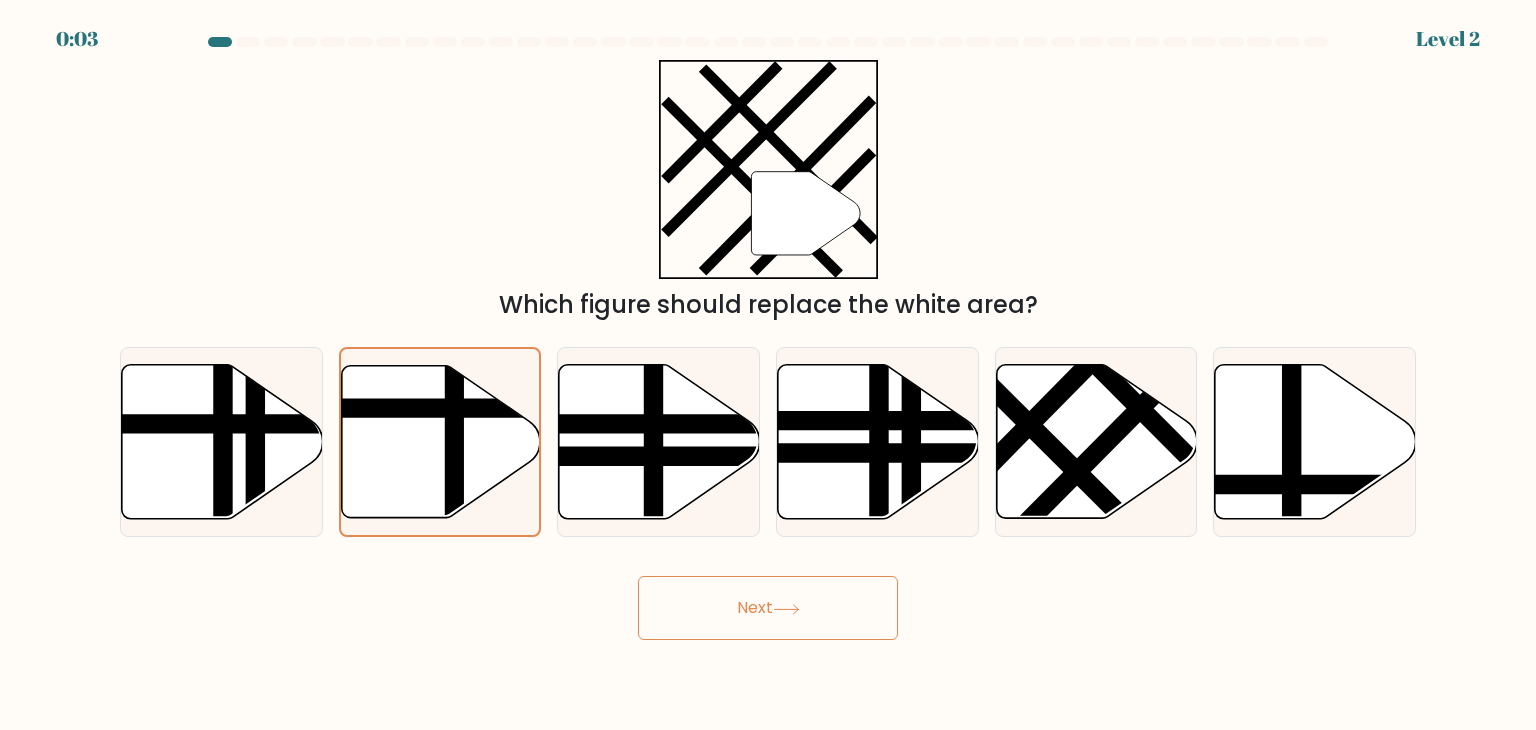 click on "Next" at bounding box center (768, 608) 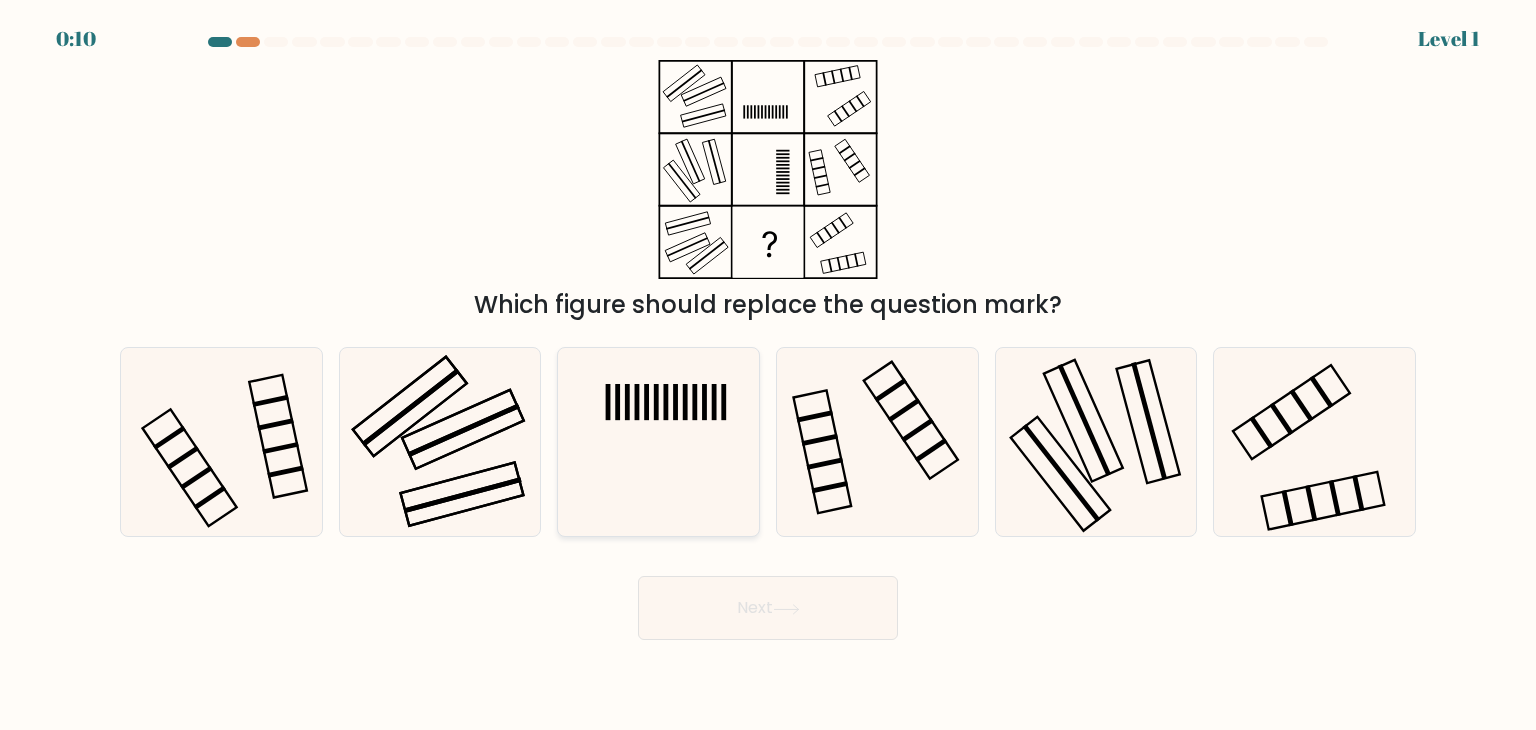 click at bounding box center (658, 442) 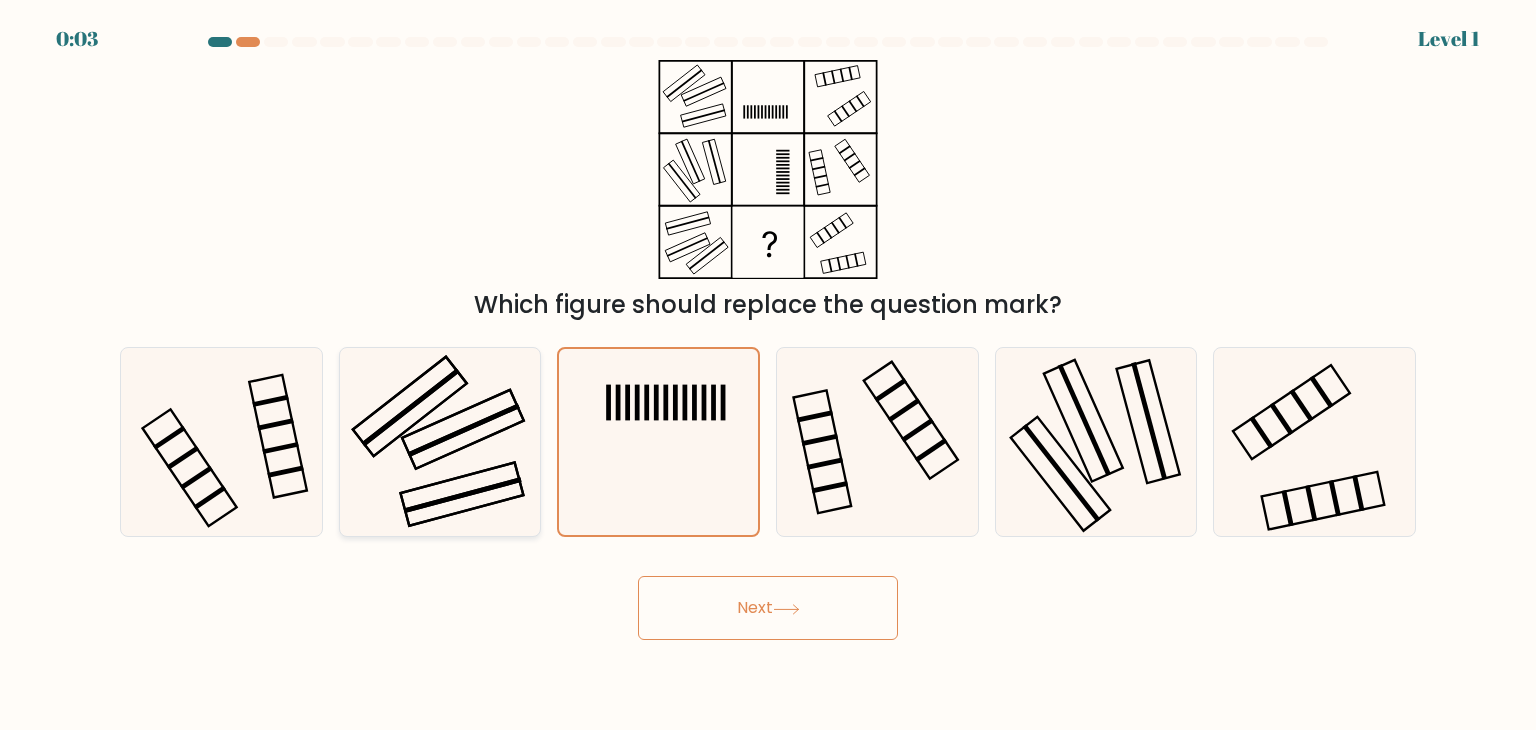 click at bounding box center [463, 429] 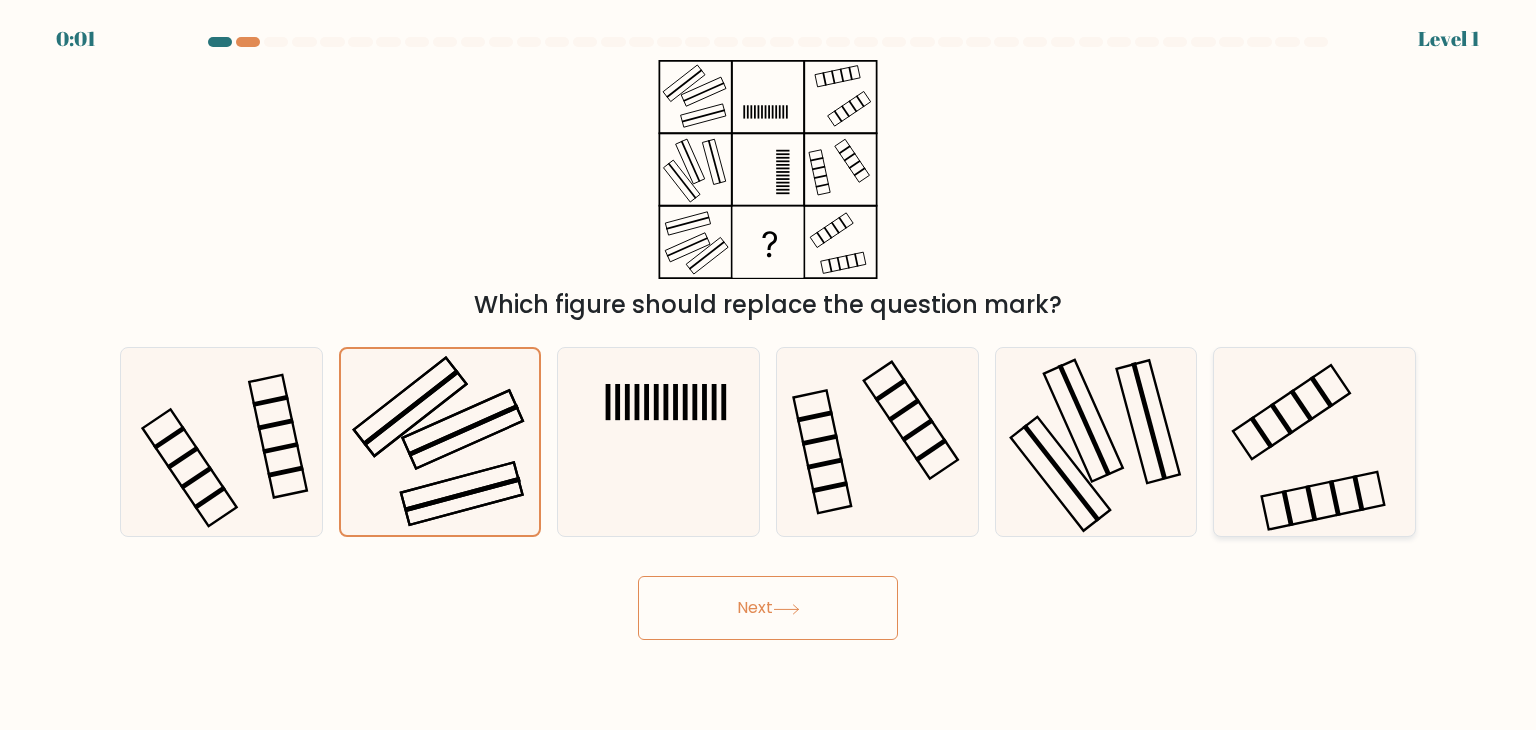 click at bounding box center (1288, 508) 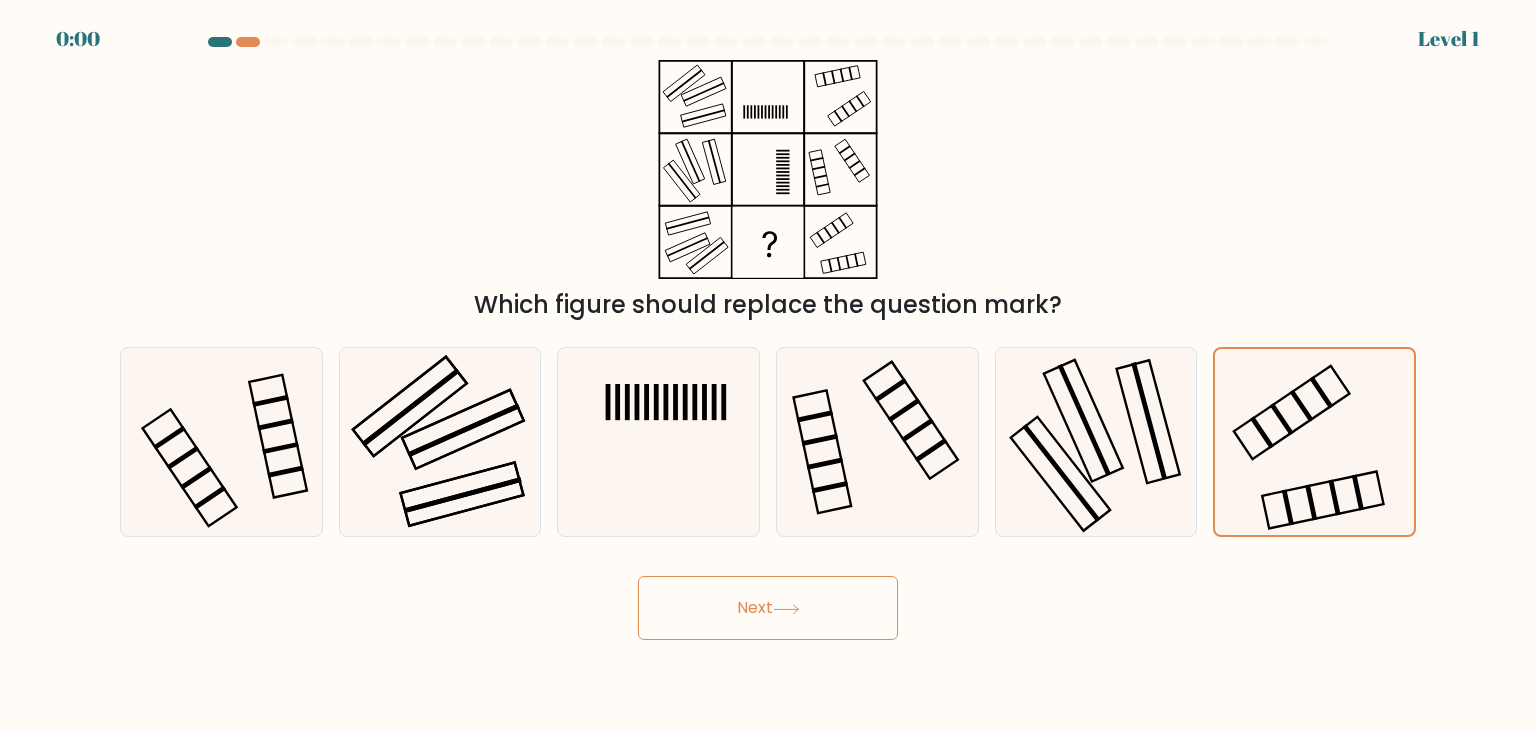 click on "Next" at bounding box center [768, 608] 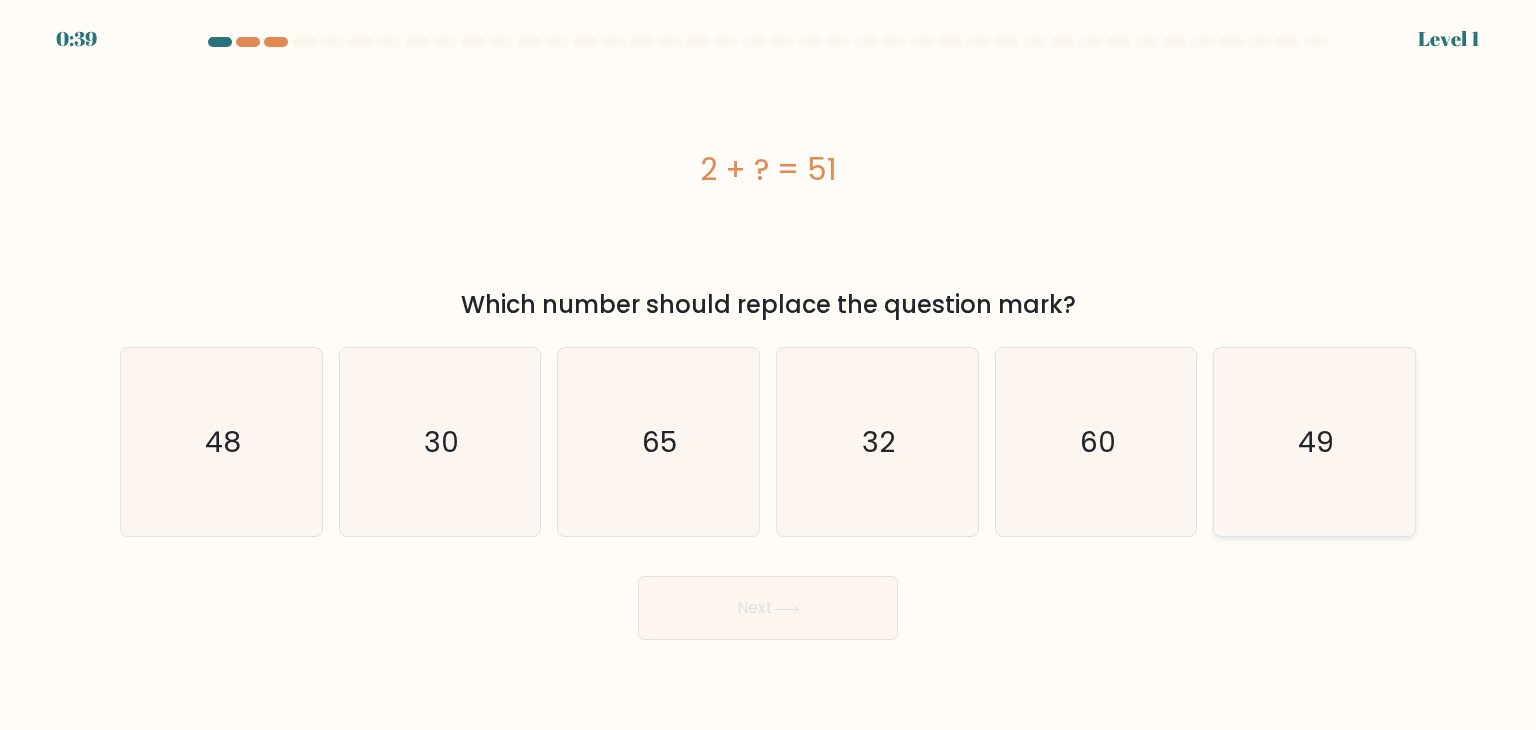 click on "49" at bounding box center [1314, 442] 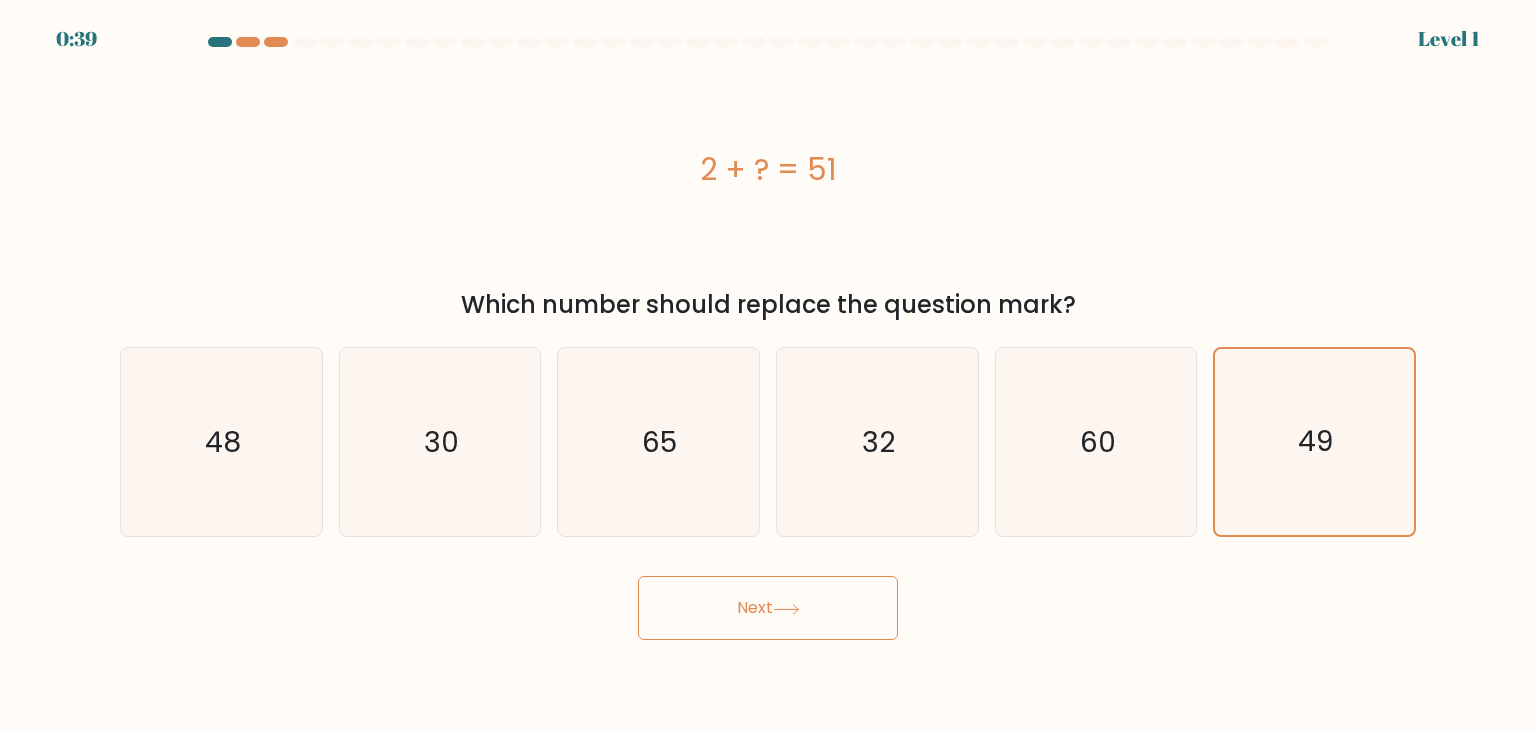 click on "Next" at bounding box center (768, 608) 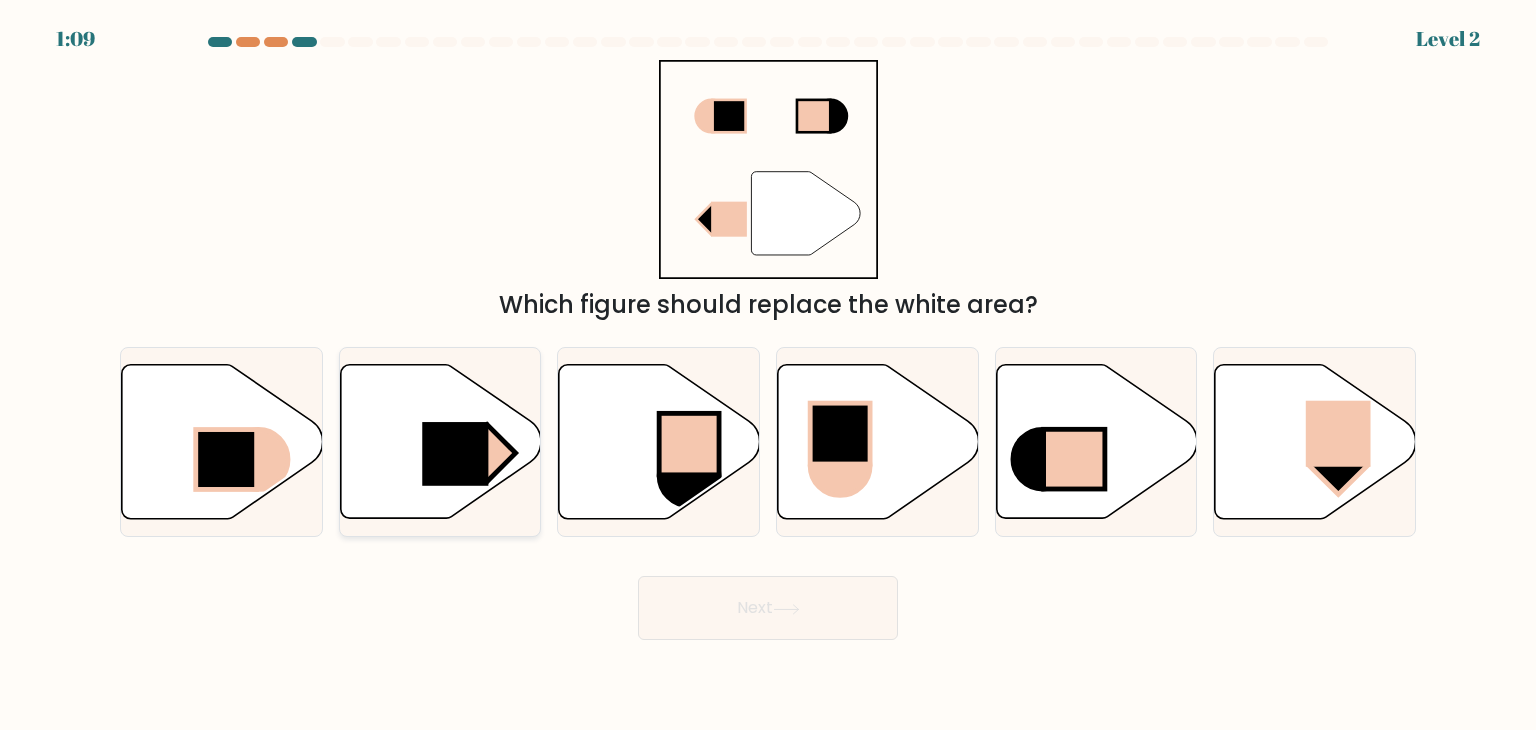 click at bounding box center (440, 442) 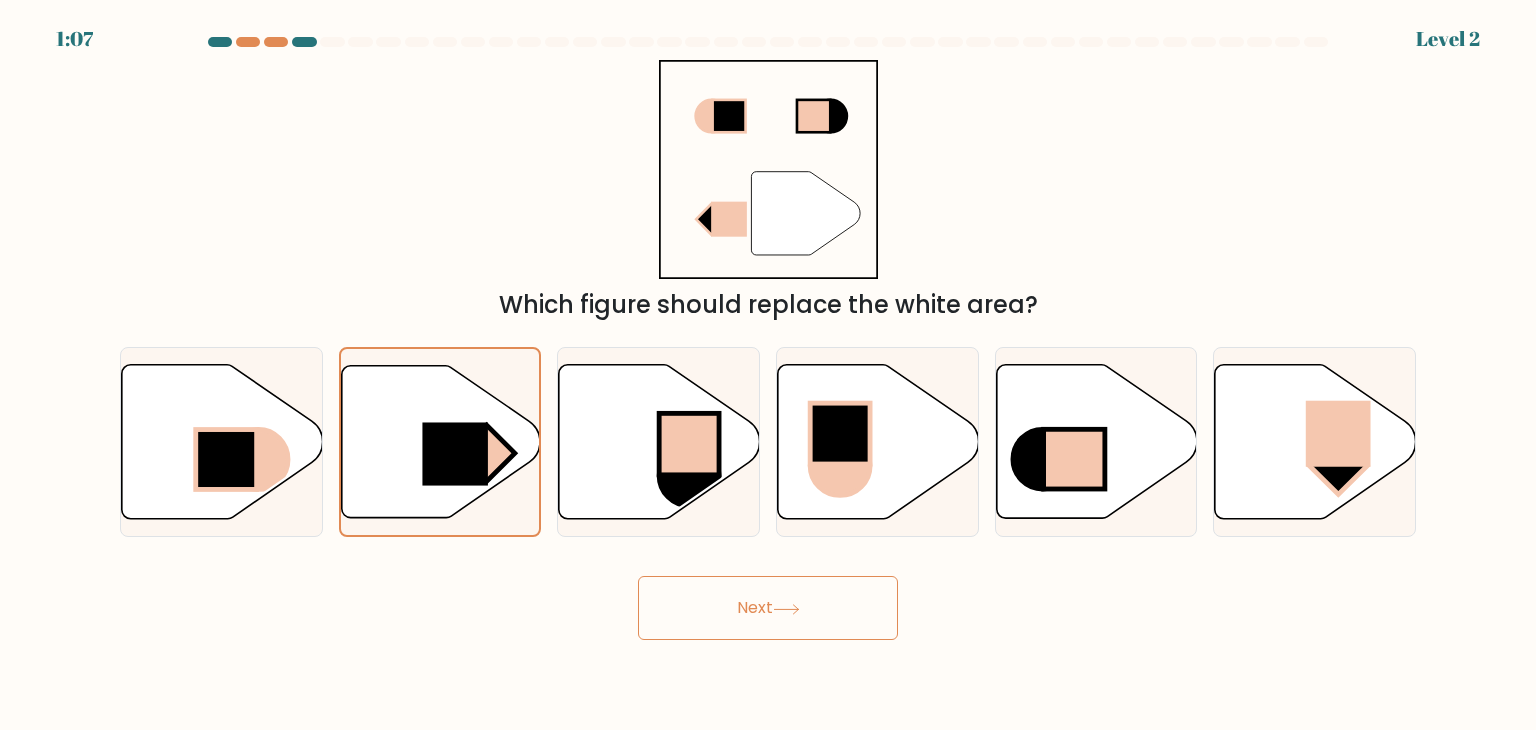 click on "Next" at bounding box center [768, 608] 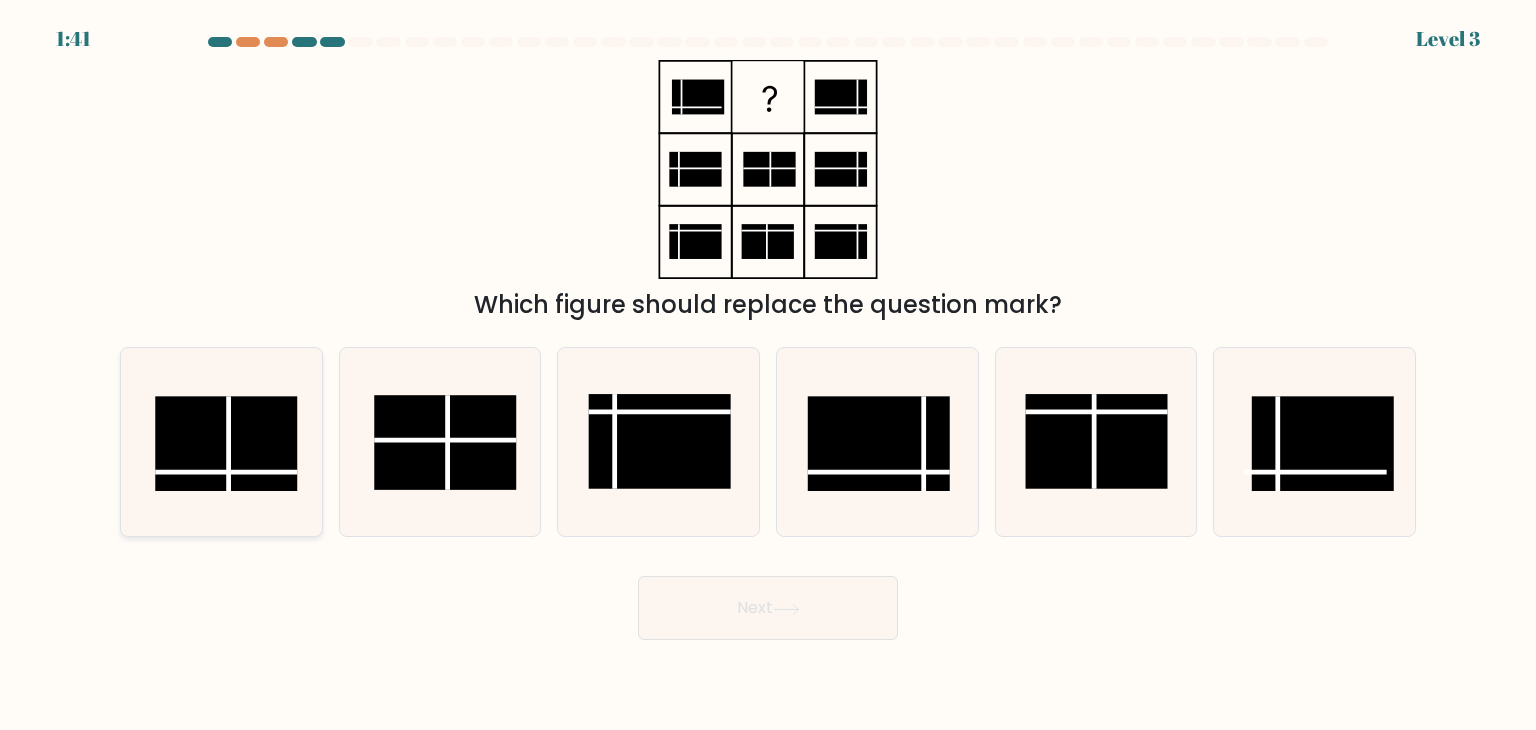 click at bounding box center (226, 443) 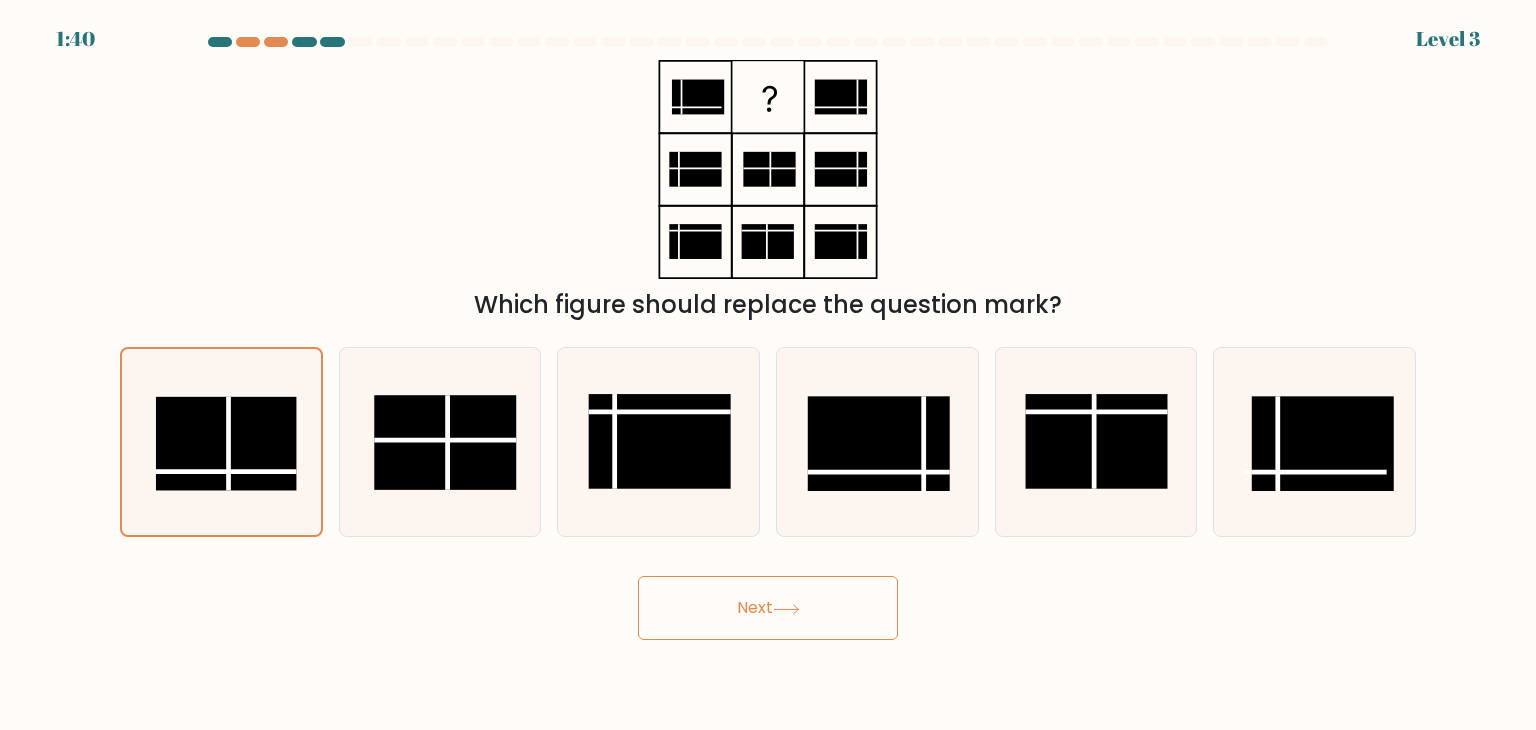 click on "Next" at bounding box center [768, 608] 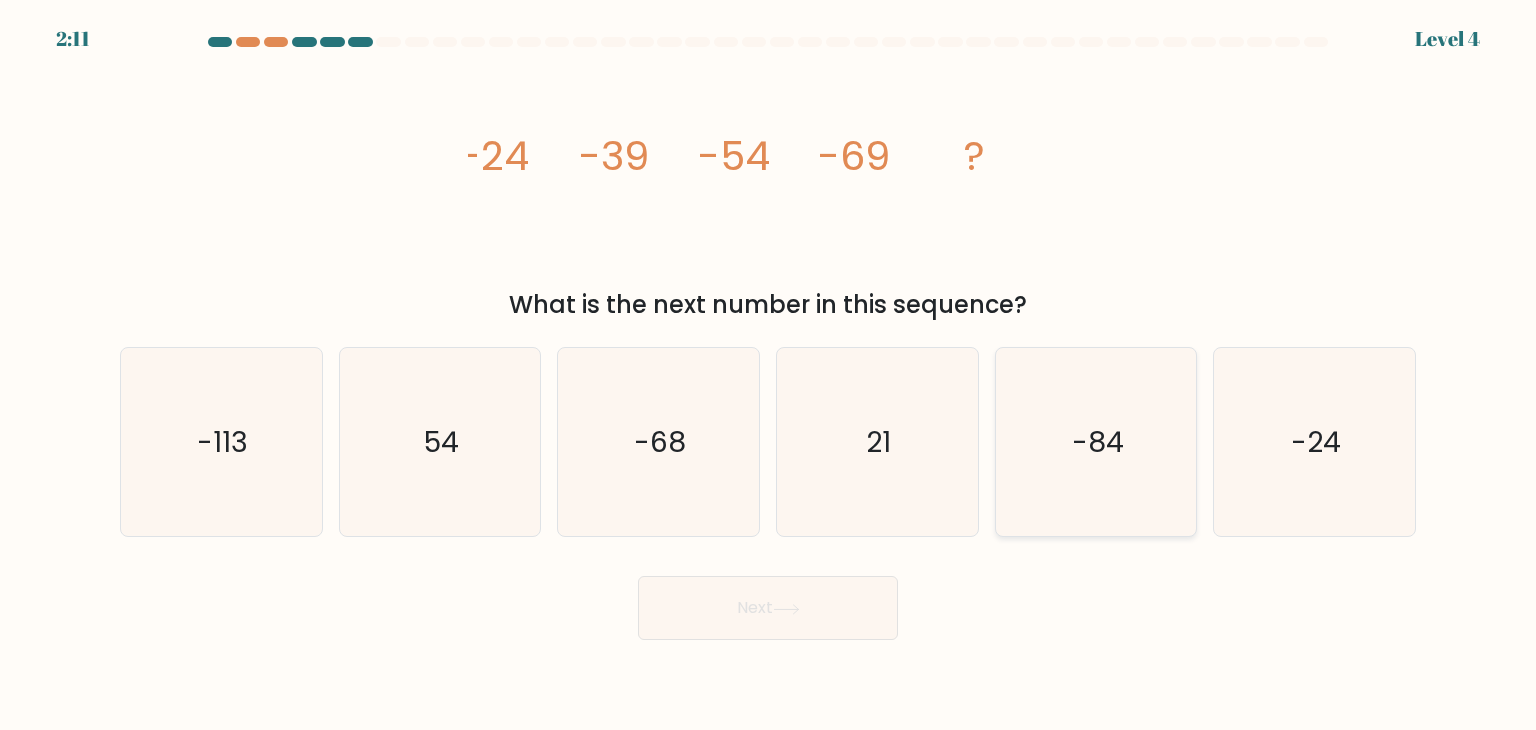 click on "-84" at bounding box center [1098, 442] 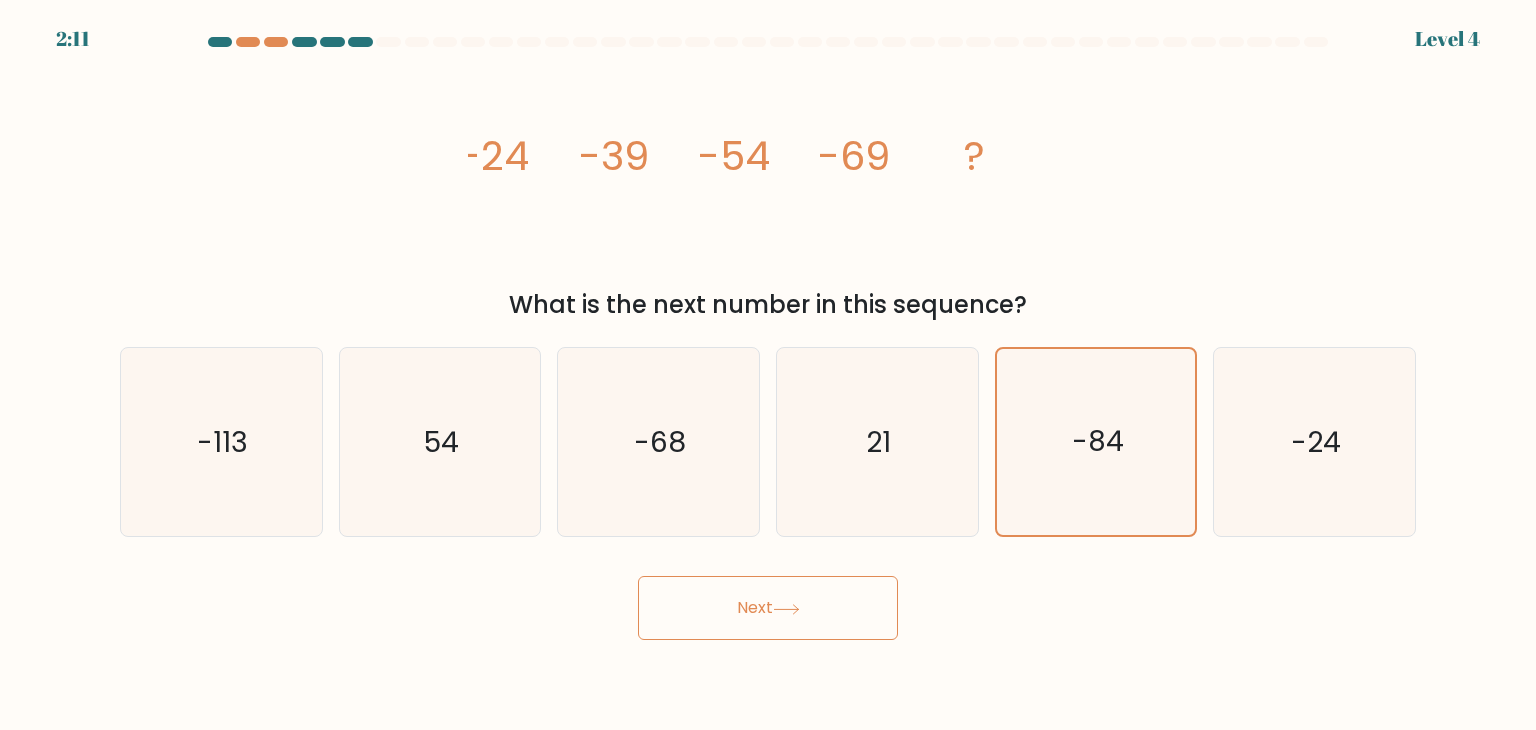 click on "Next" at bounding box center (768, 608) 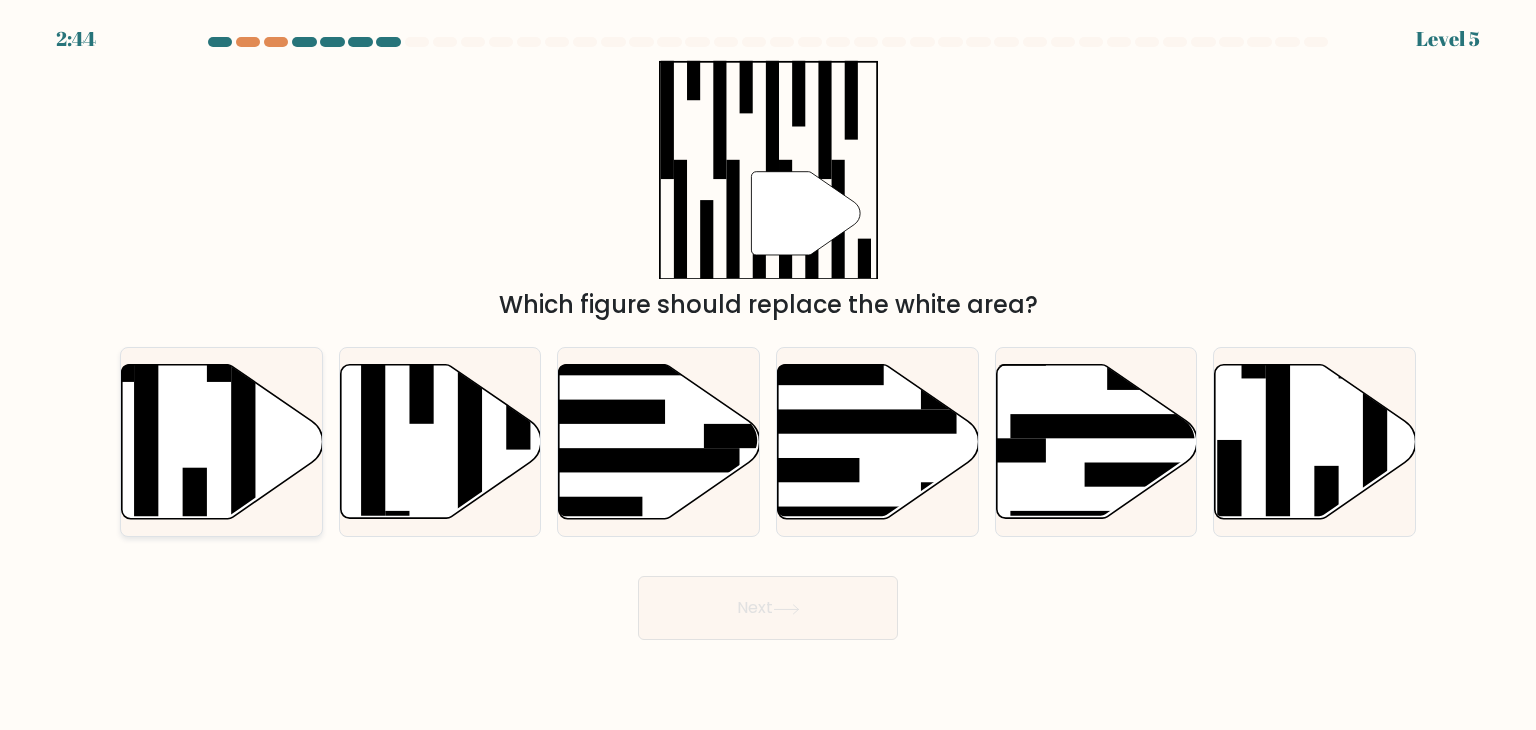 click at bounding box center [195, 515] 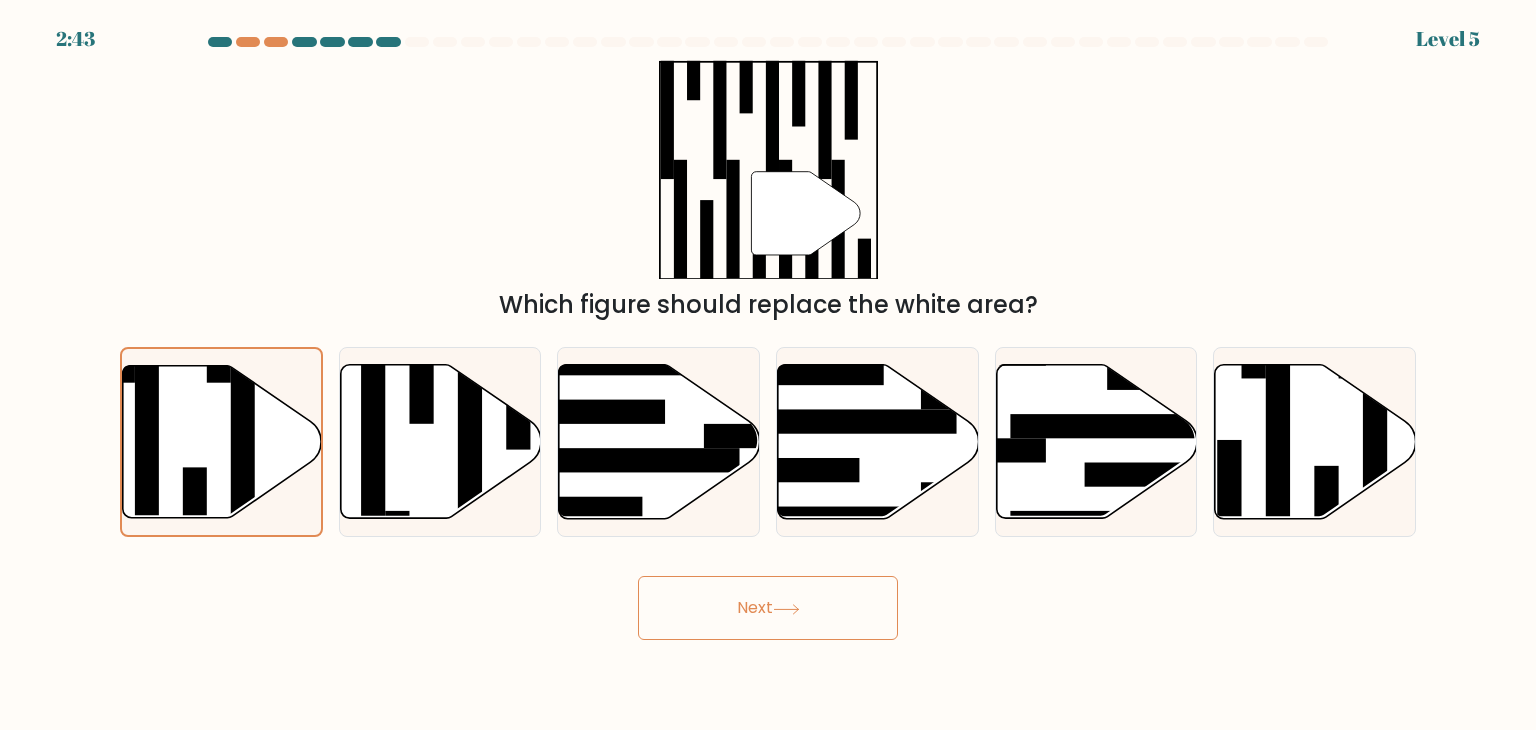 click on "Next" at bounding box center (768, 608) 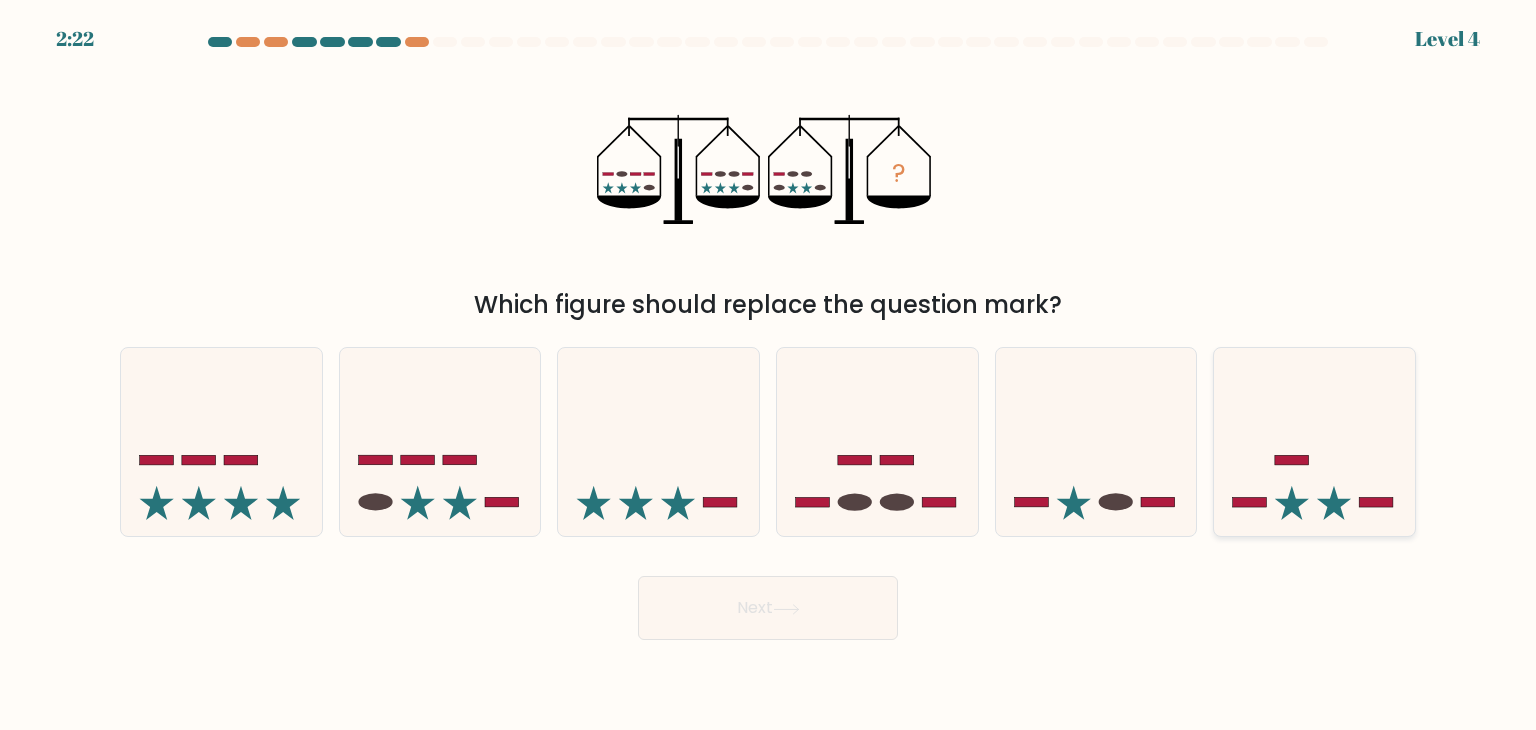 click at bounding box center (1314, 442) 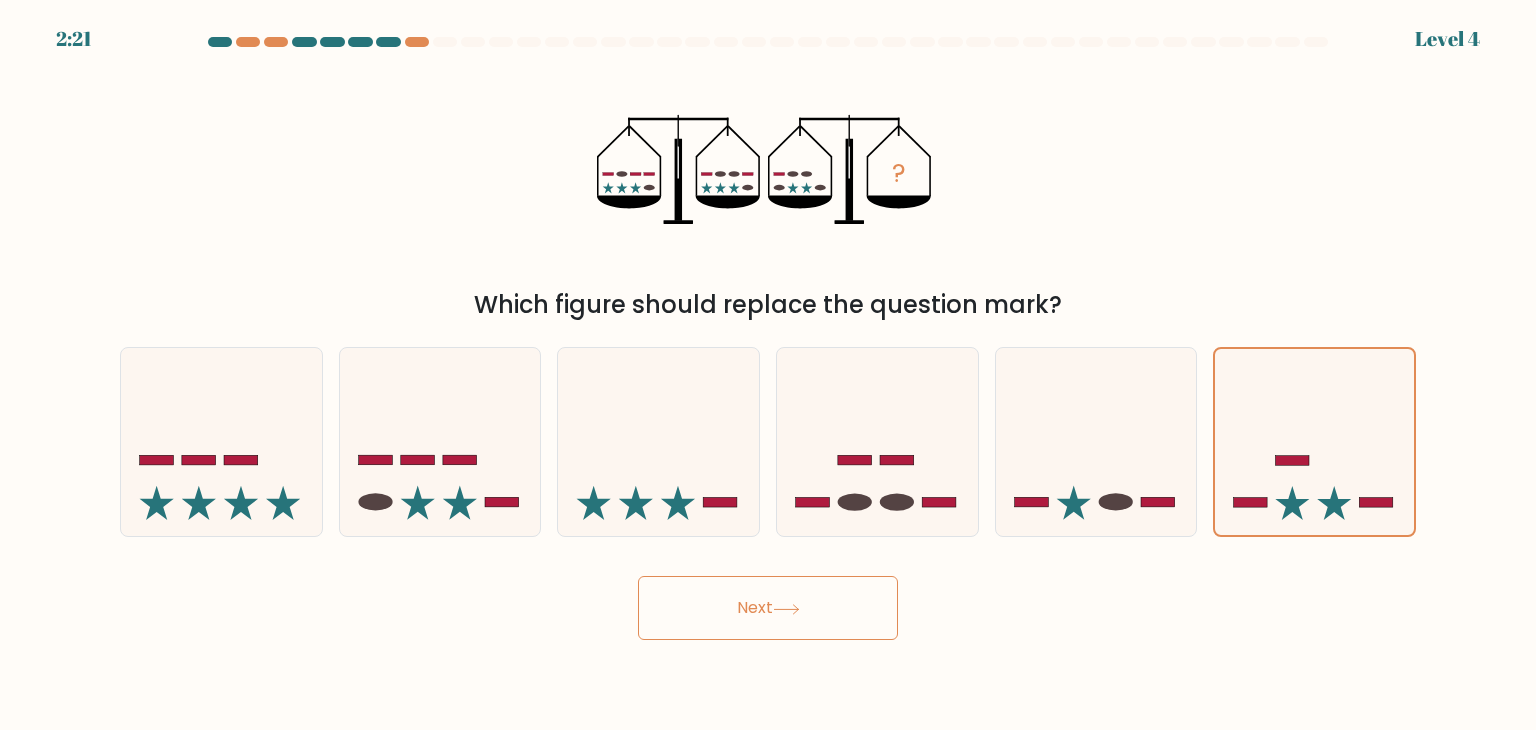 click on "Next" at bounding box center [768, 608] 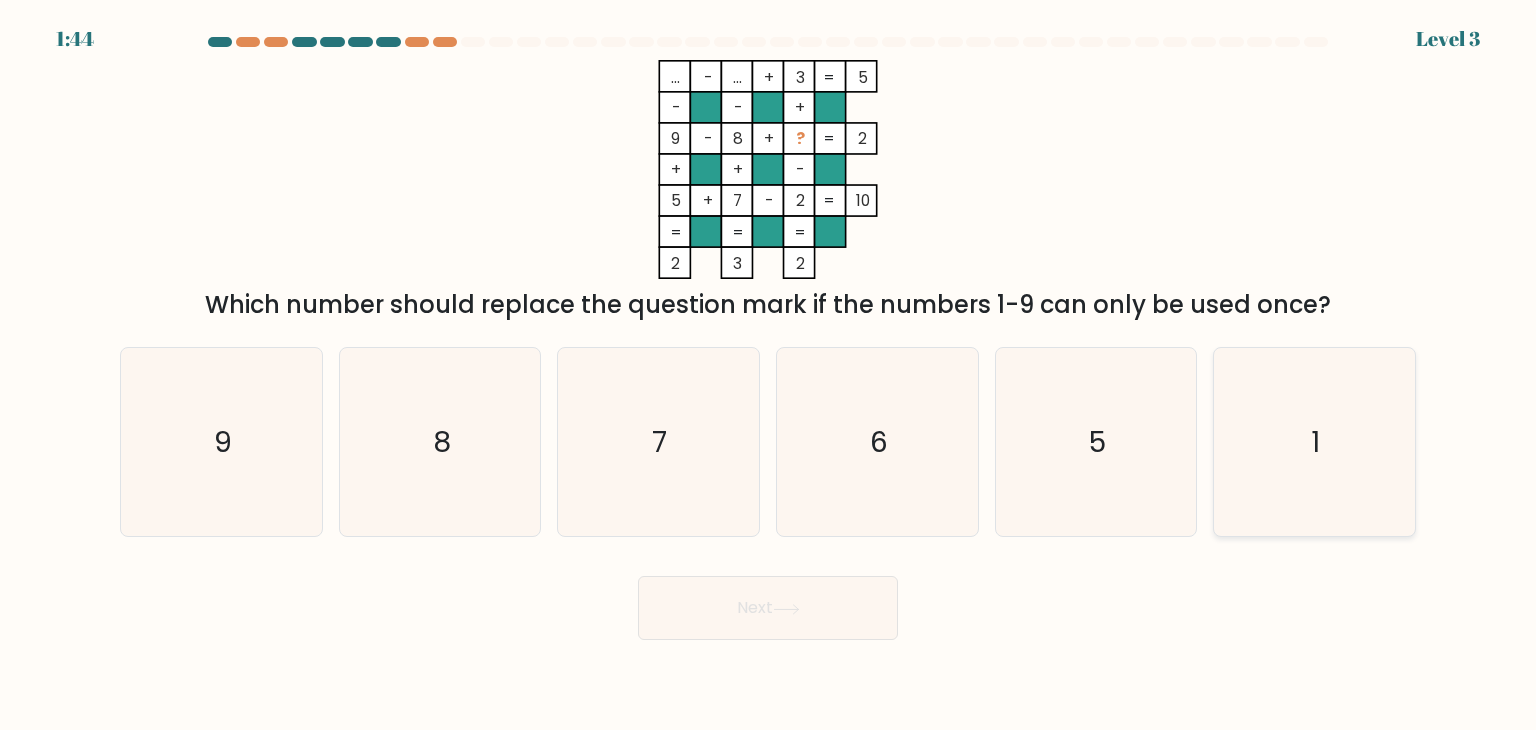 click on "1" at bounding box center (1314, 442) 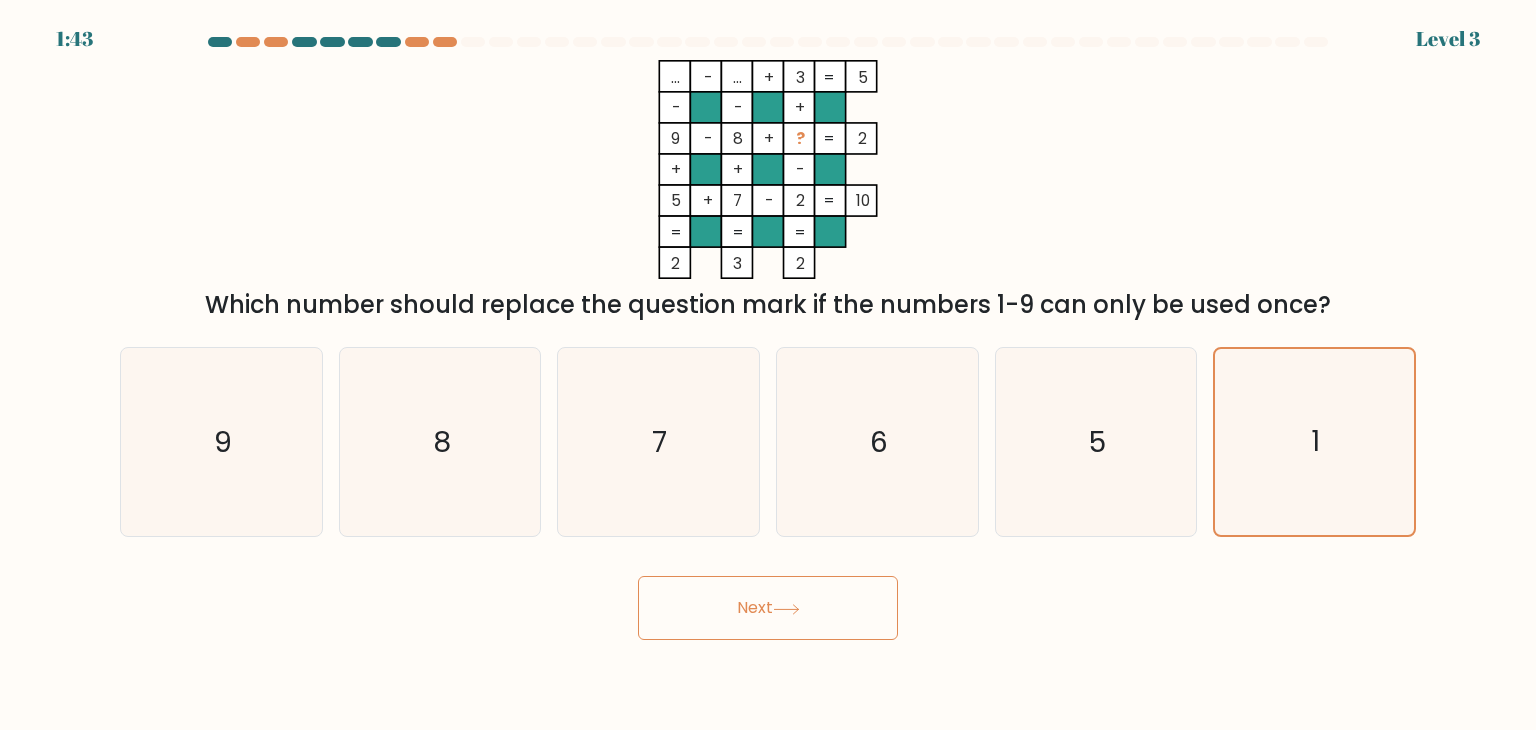click on "Next" at bounding box center (768, 608) 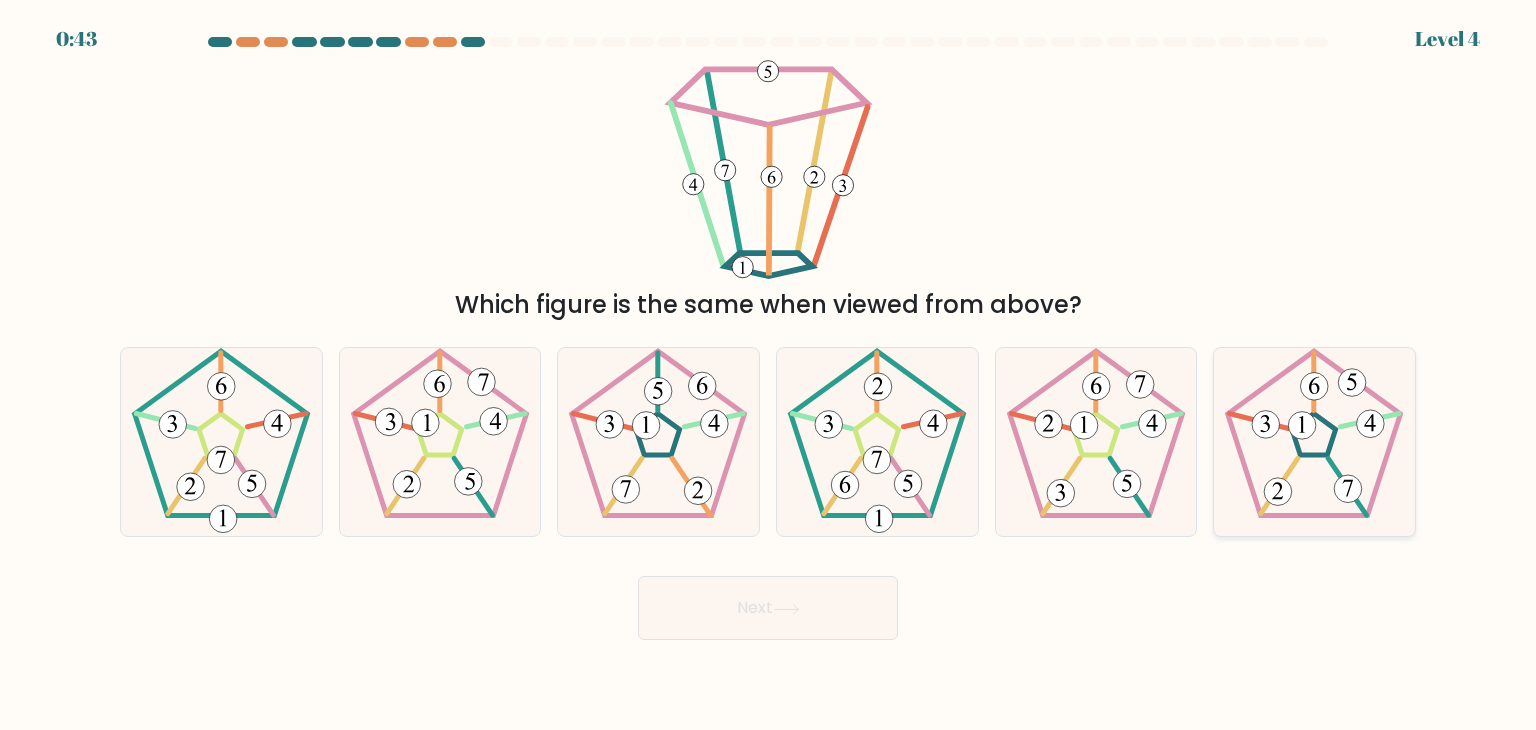 click at bounding box center [1314, 442] 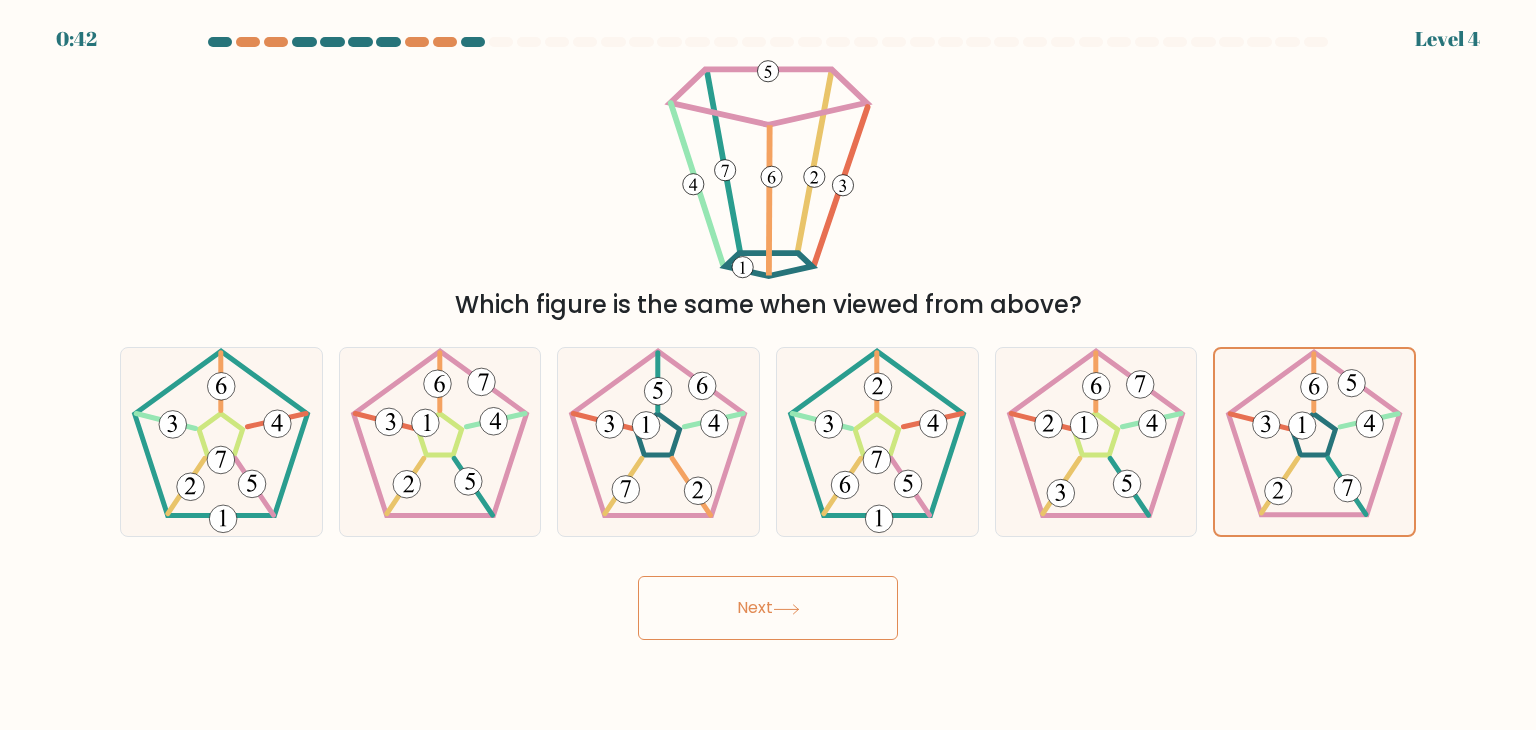 click on "0:42
Level 4" at bounding box center [768, 365] 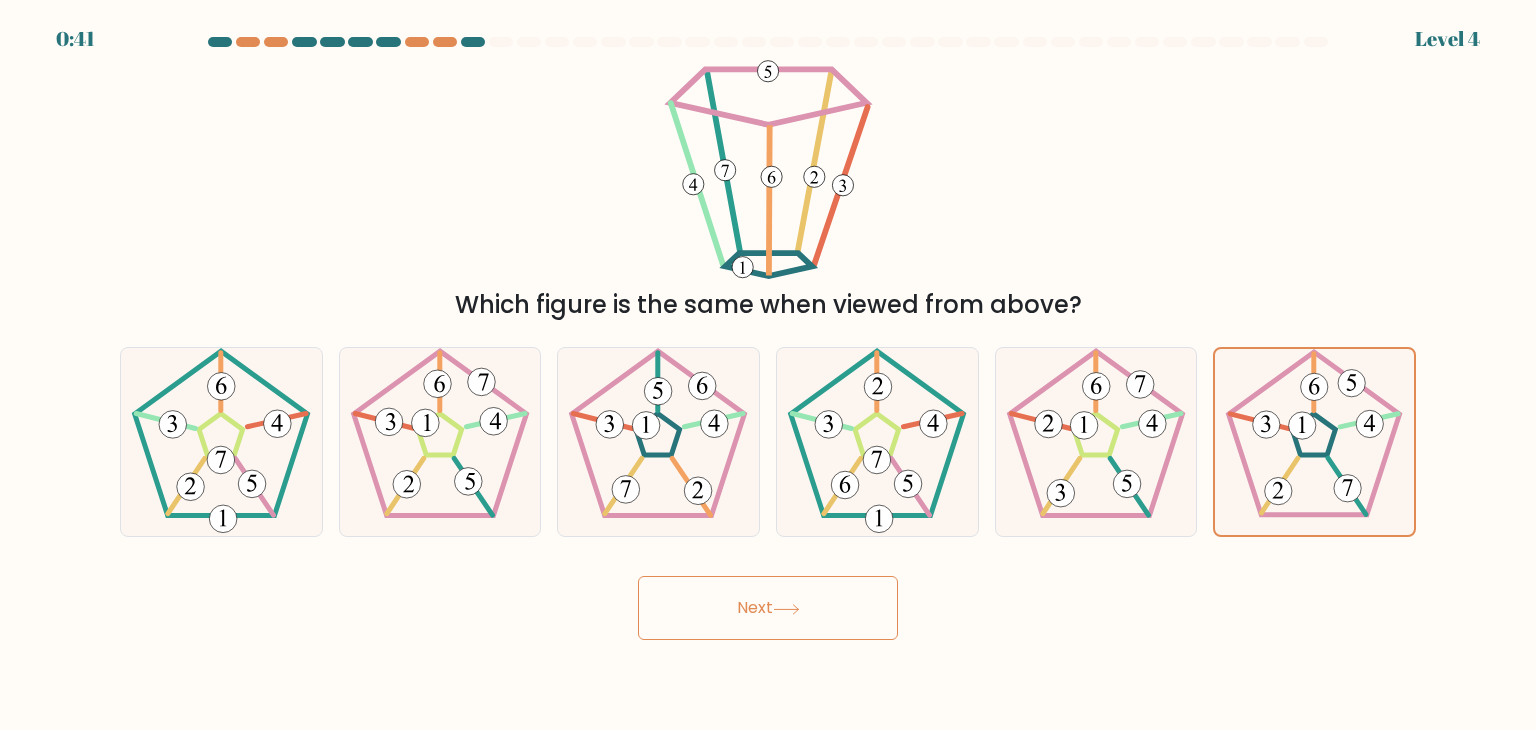 click on "Next" at bounding box center [768, 608] 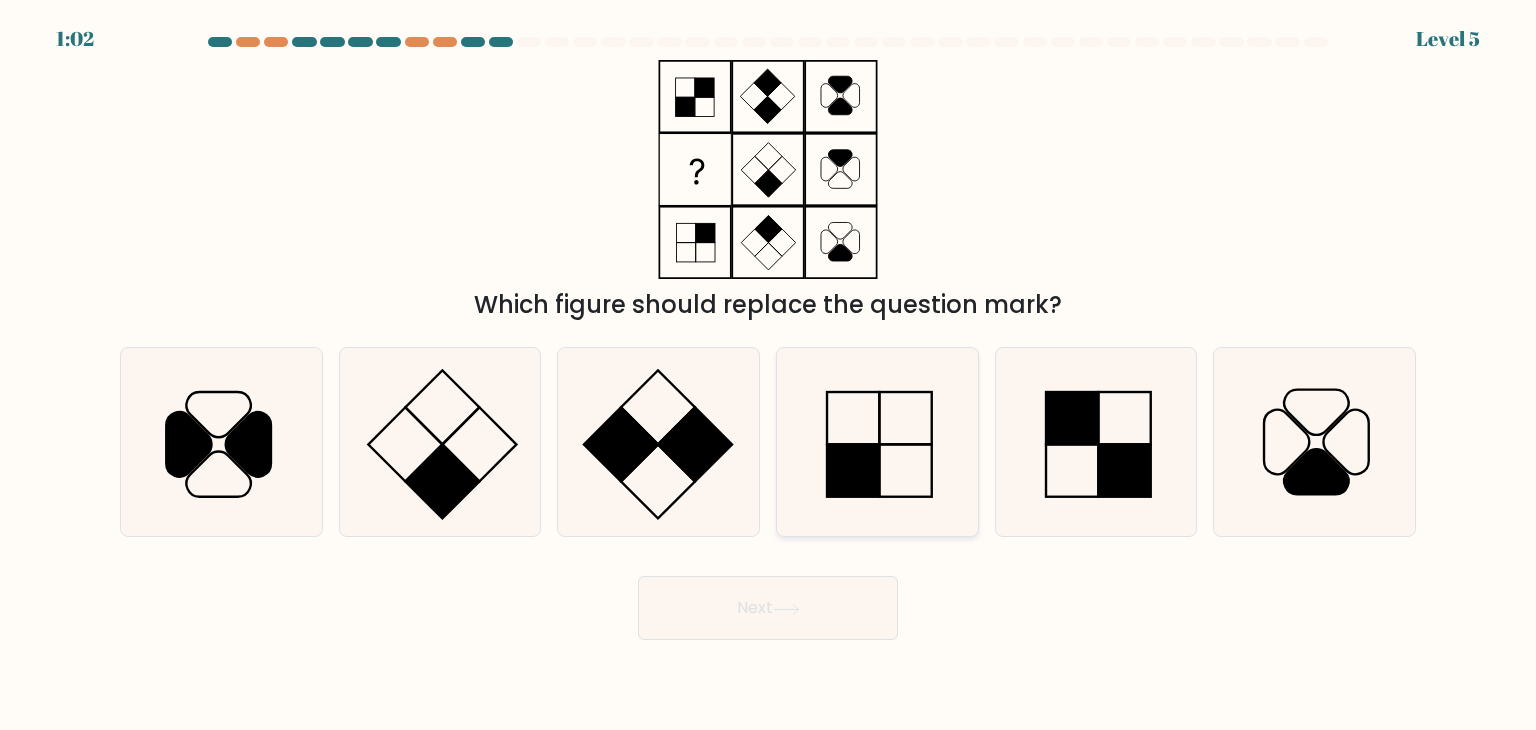 click at bounding box center (877, 442) 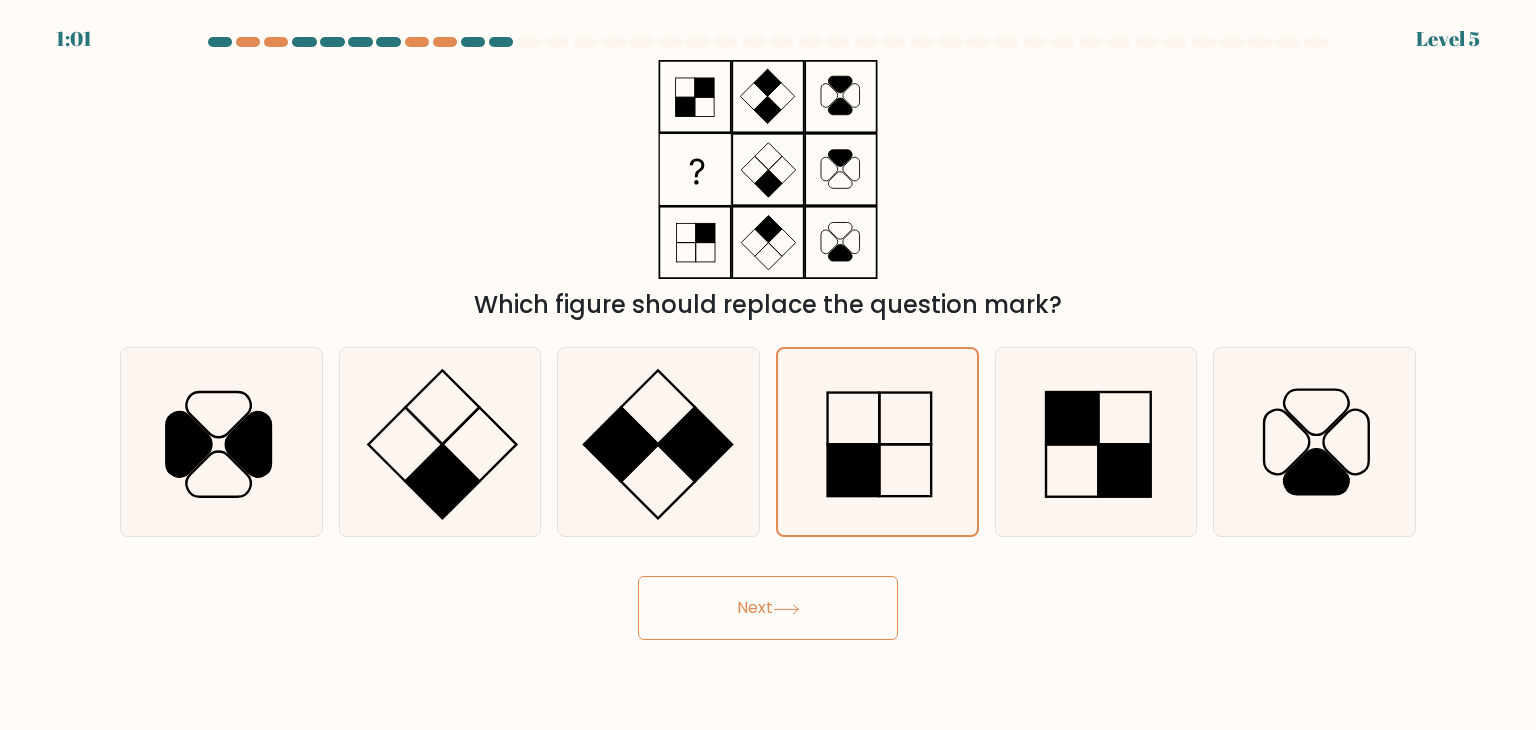 click on "Next" at bounding box center [768, 608] 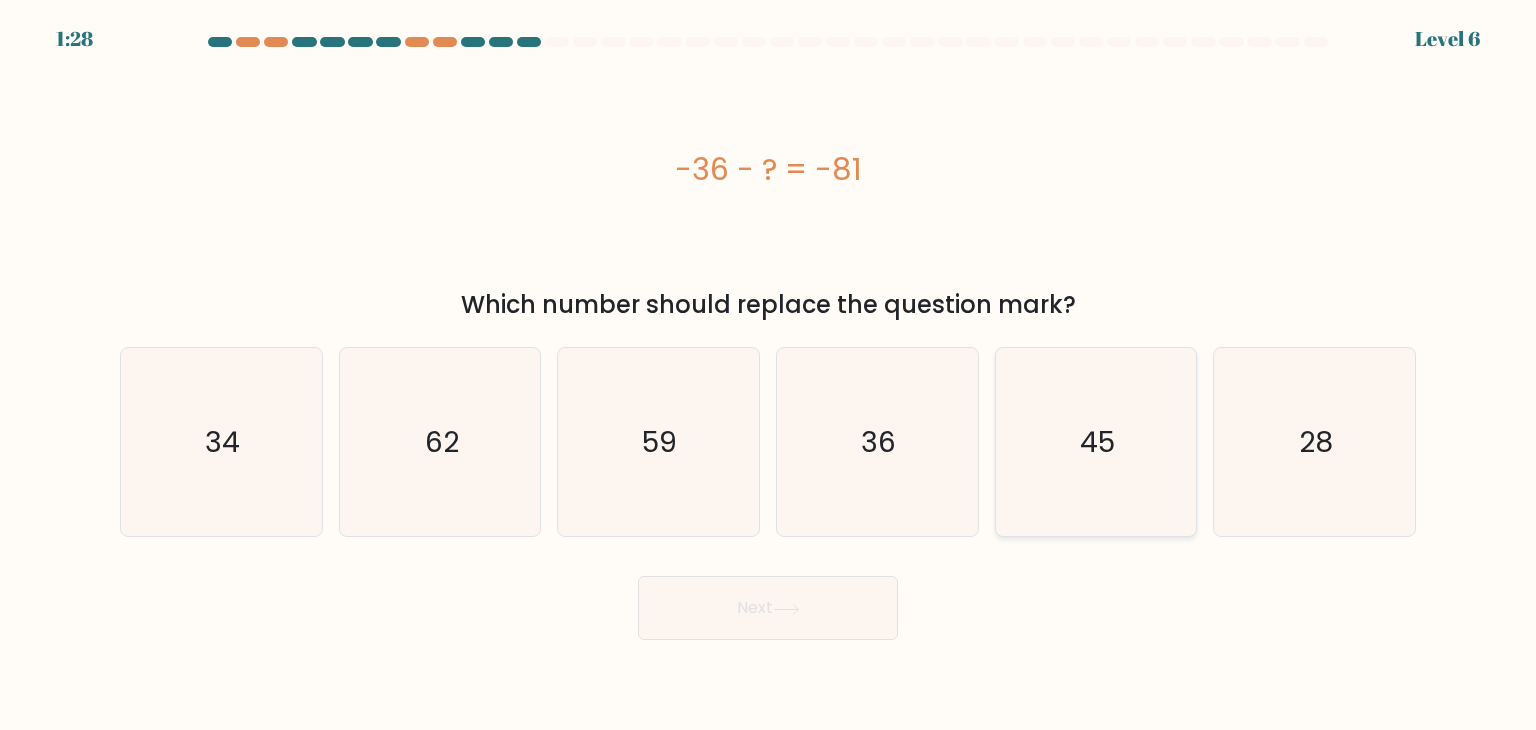 click on "45" at bounding box center (1096, 442) 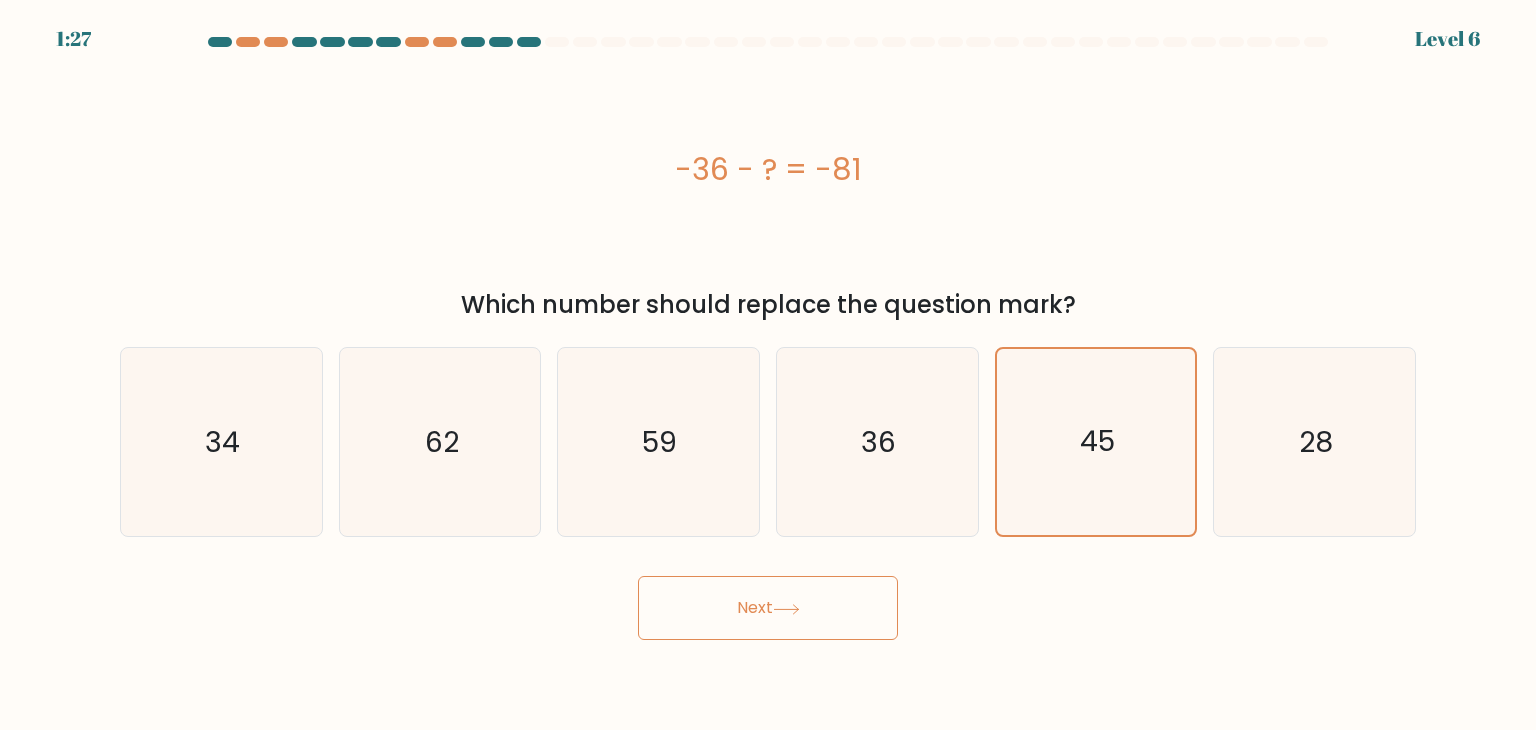 click on "Next" at bounding box center (768, 608) 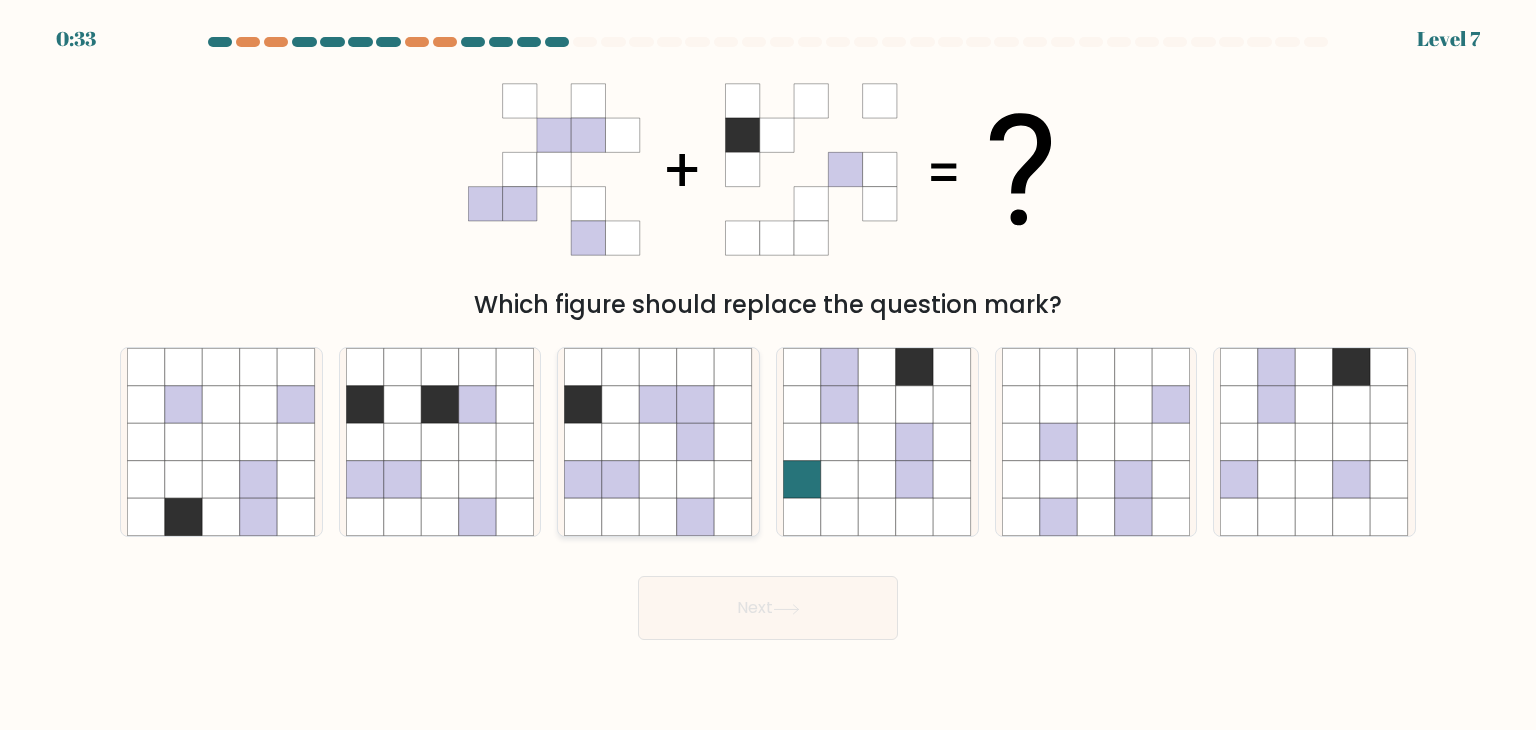 click at bounding box center (659, 367) 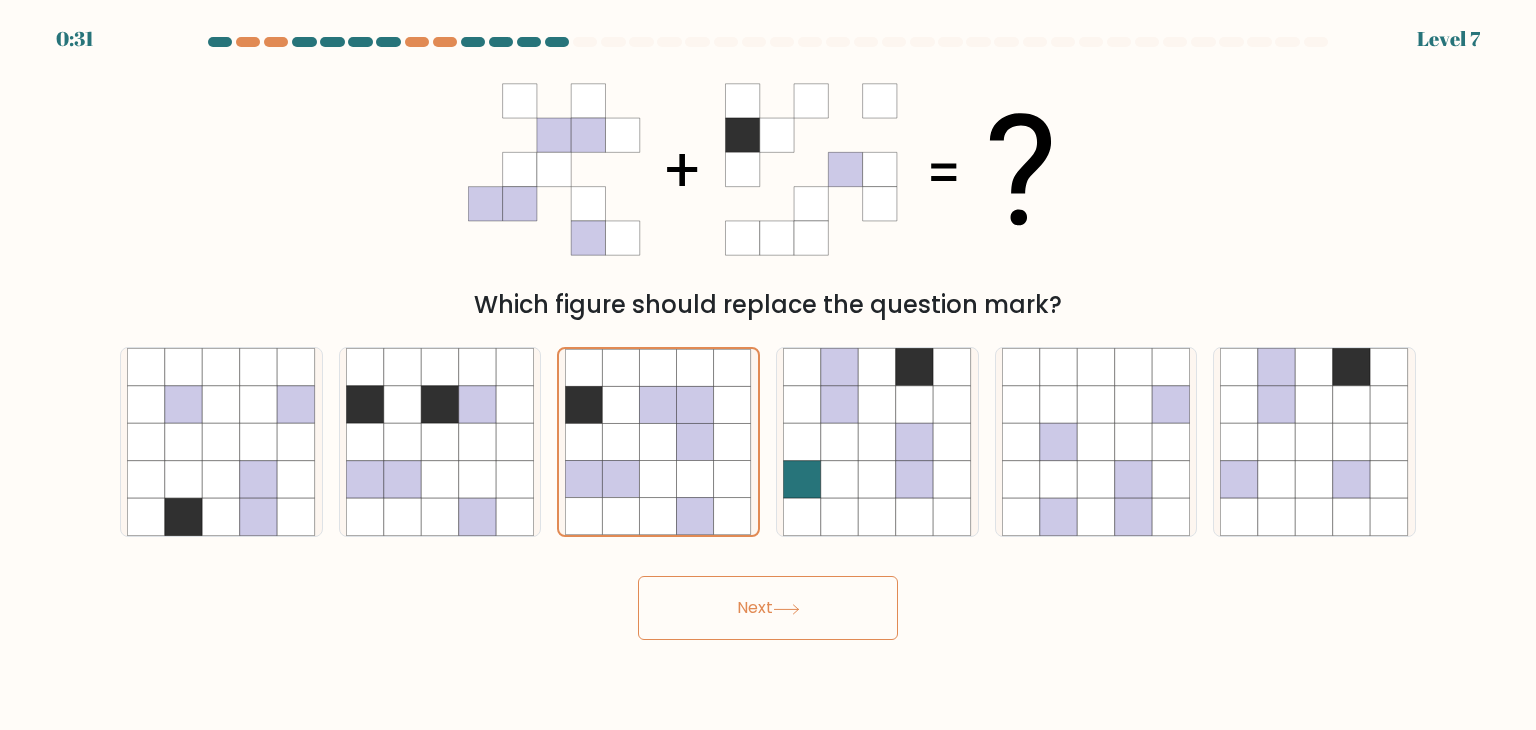 click on "Next" at bounding box center [768, 608] 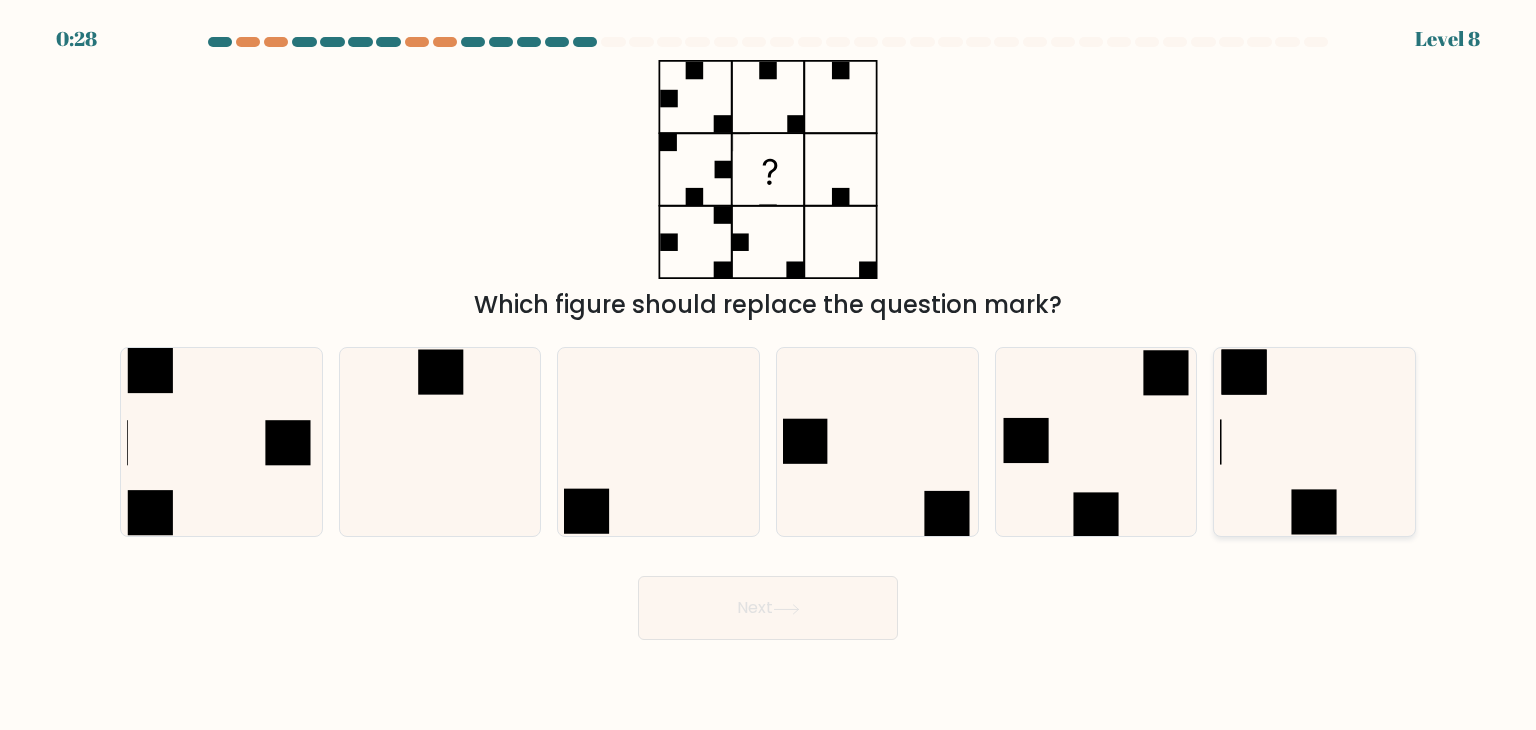 click at bounding box center (1314, 442) 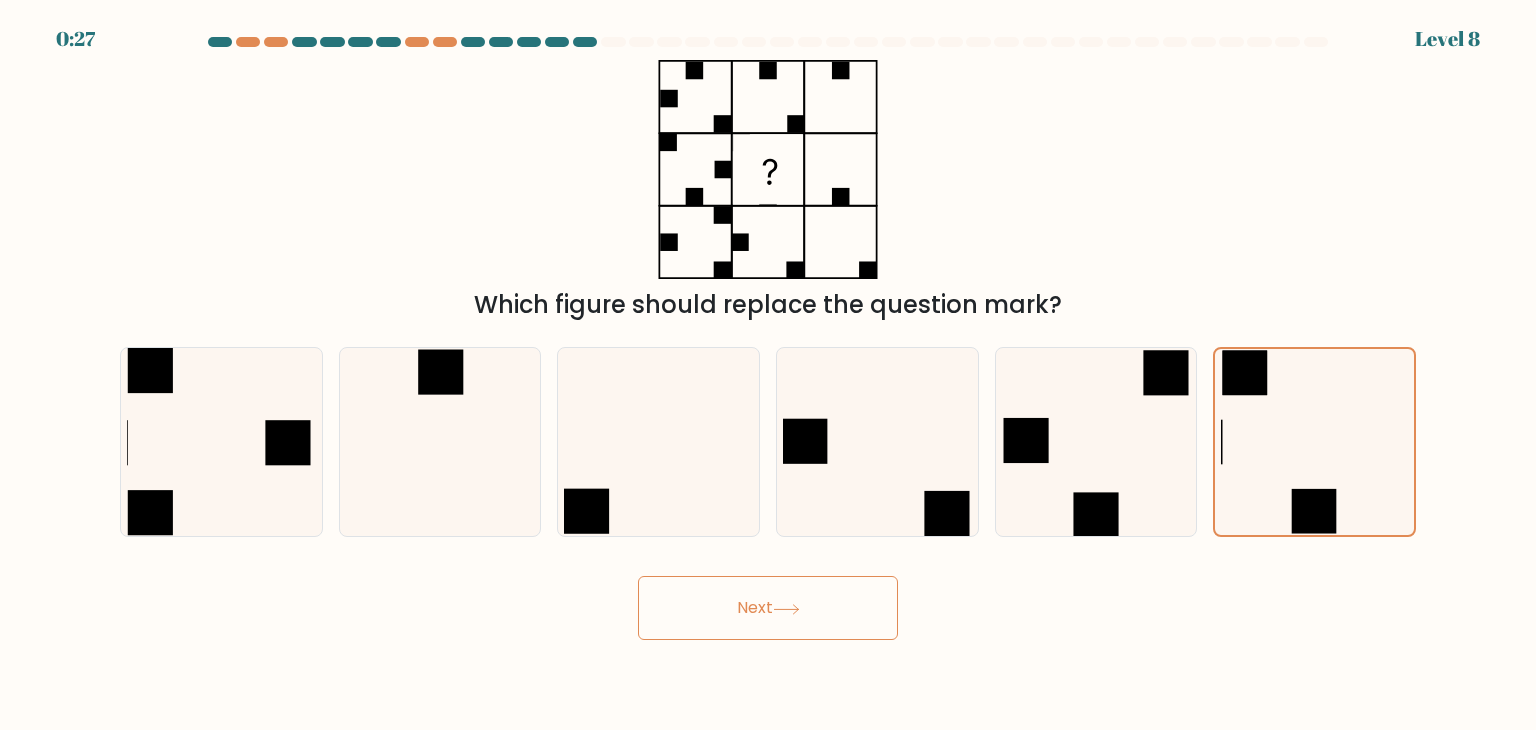 click on "Next" at bounding box center (768, 608) 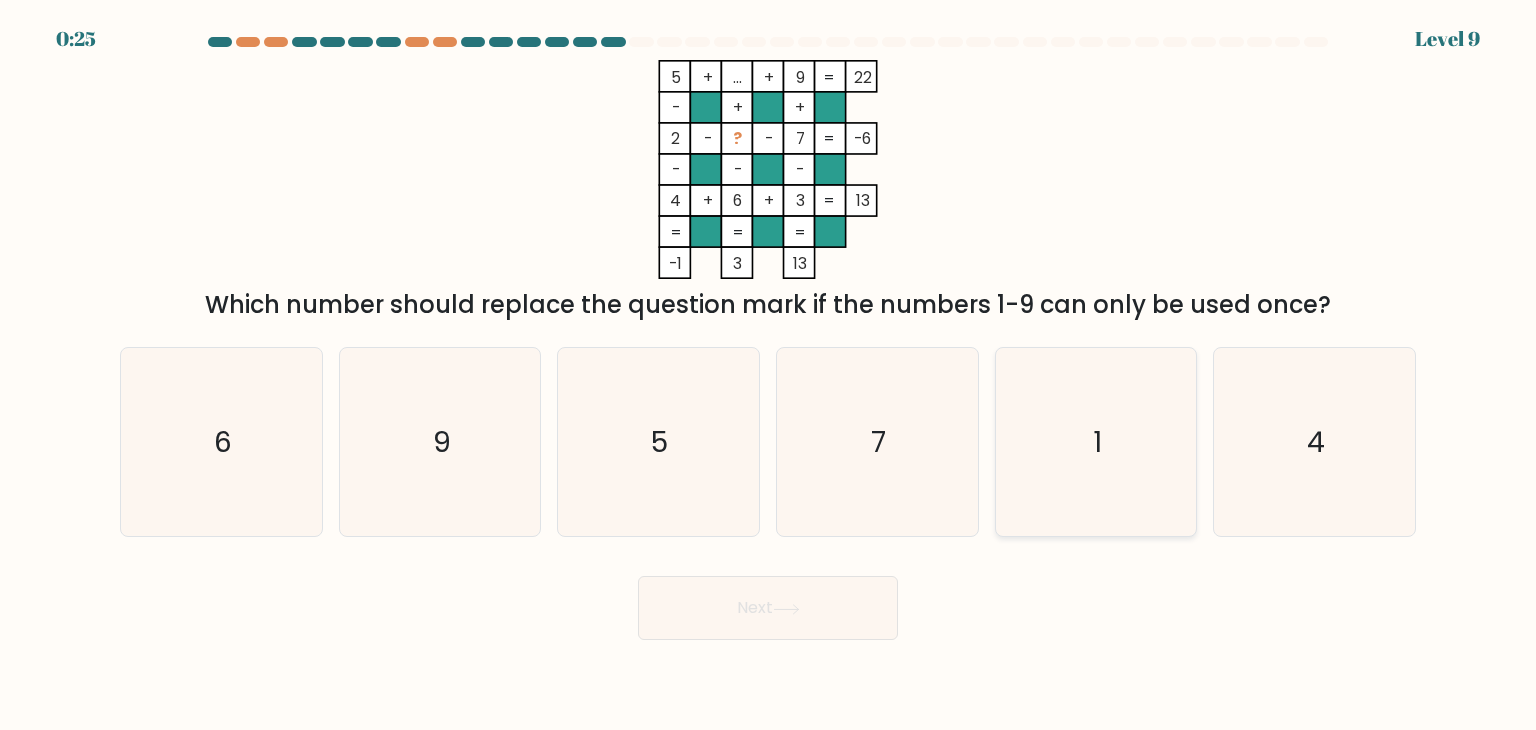 click on "1" at bounding box center (1096, 442) 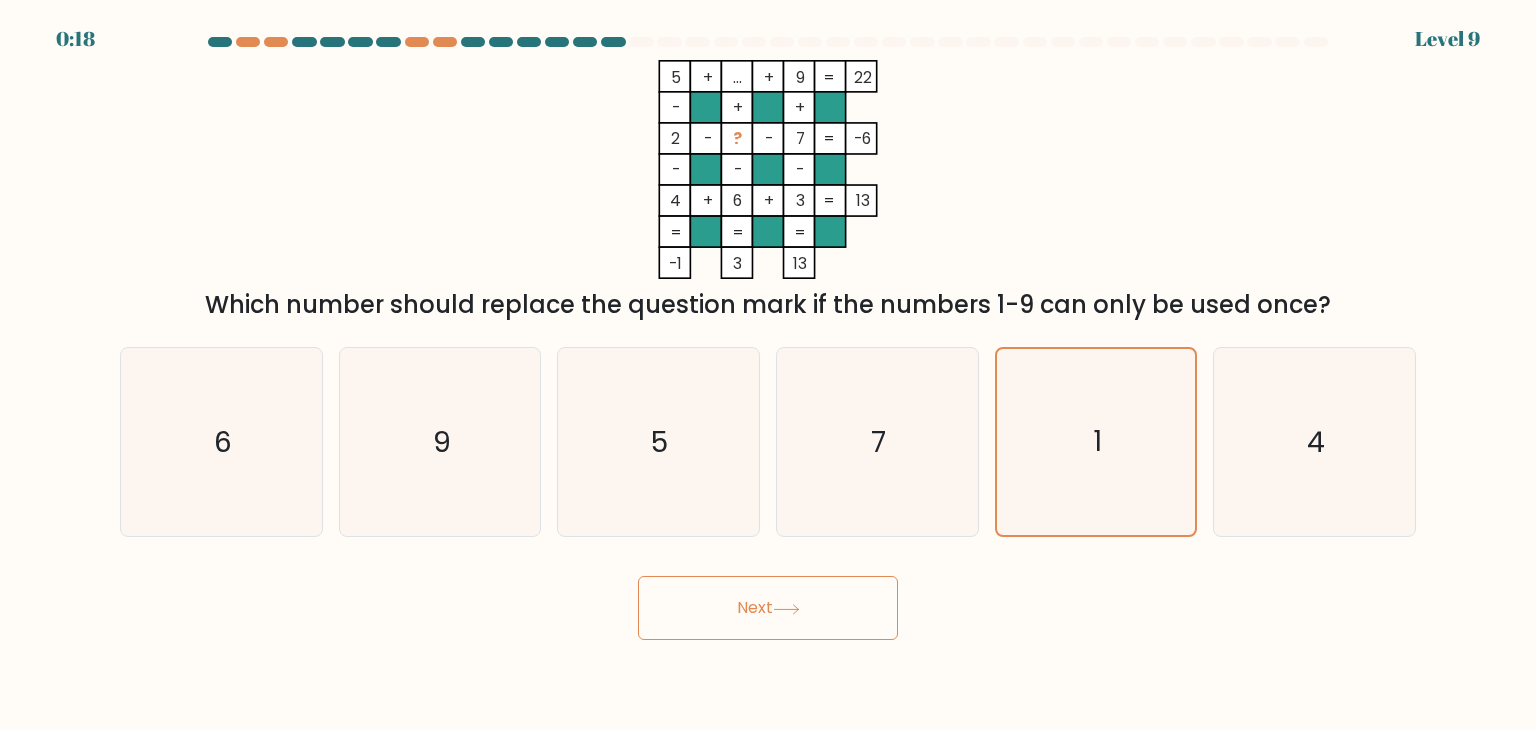 click on "Next" at bounding box center [768, 608] 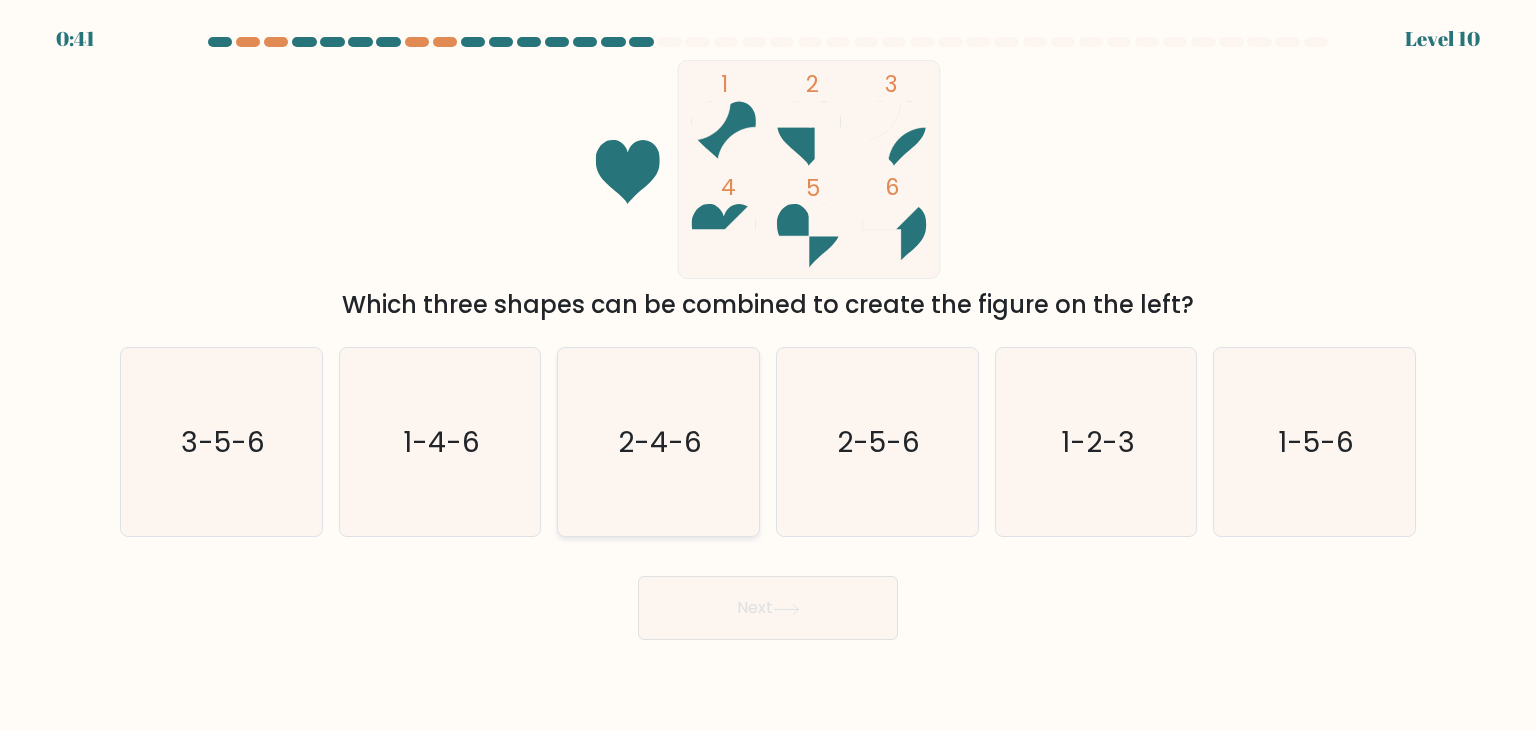 click on "2-4-6" at bounding box center [661, 442] 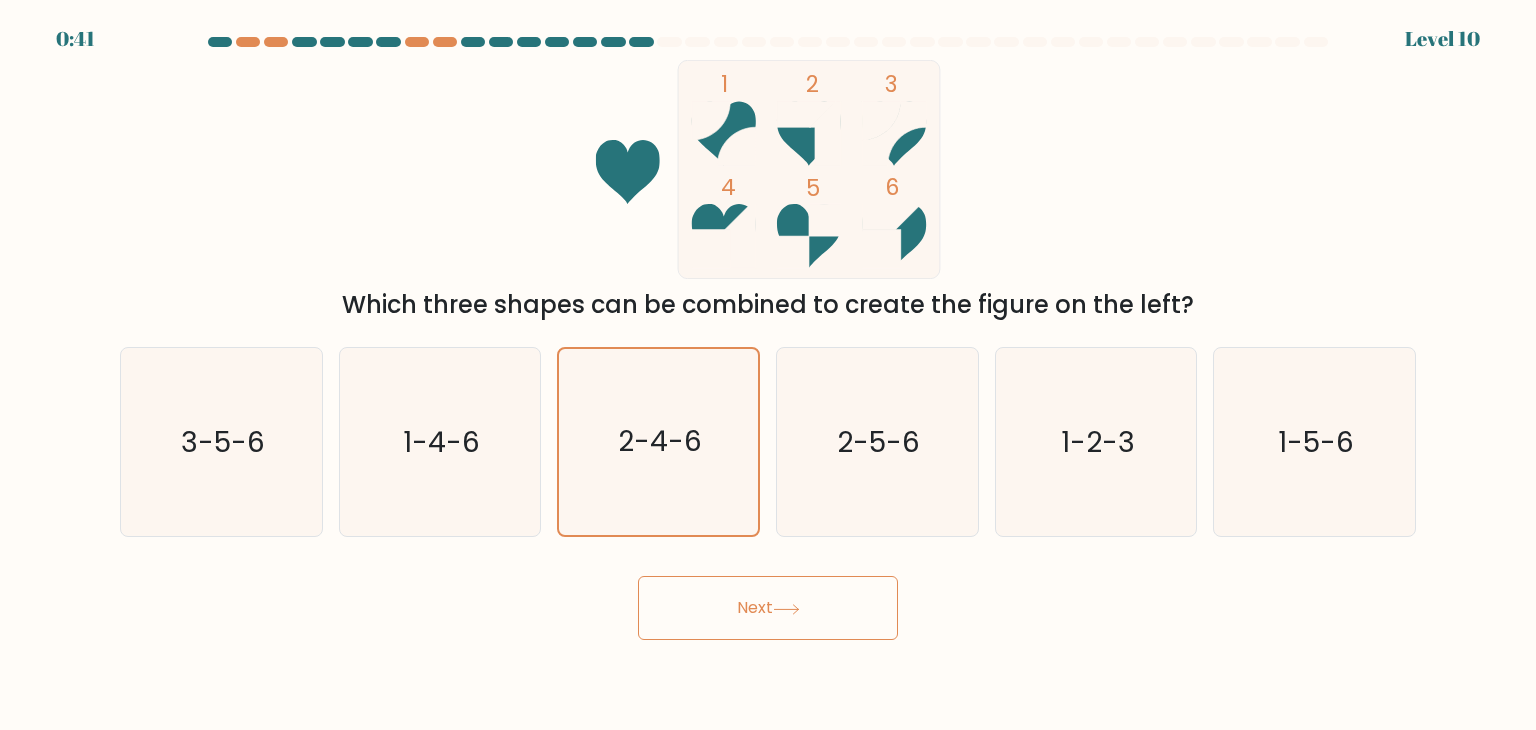 click on "0:41
Level 10" at bounding box center (768, 365) 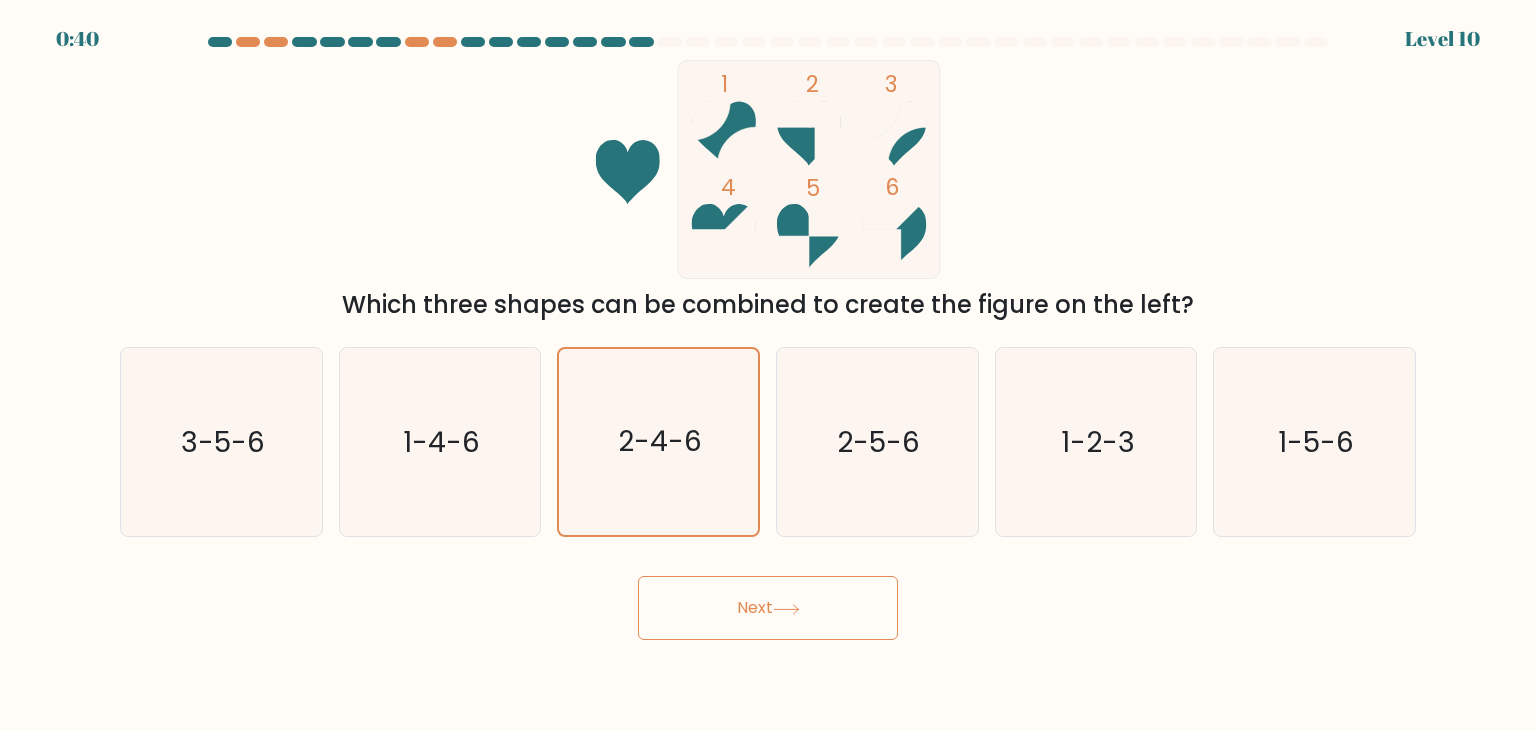 click on "Next" at bounding box center (768, 608) 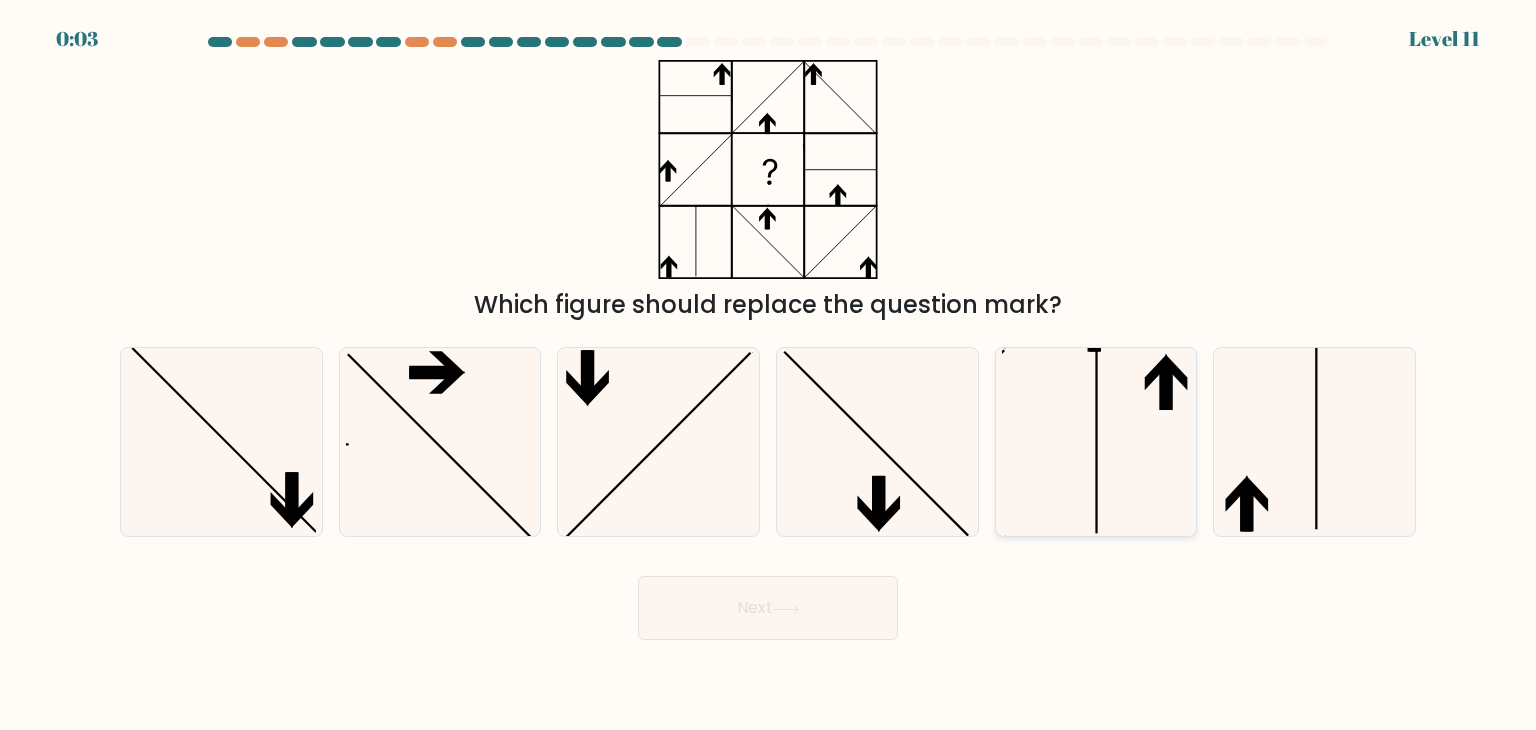 click at bounding box center [1096, 442] 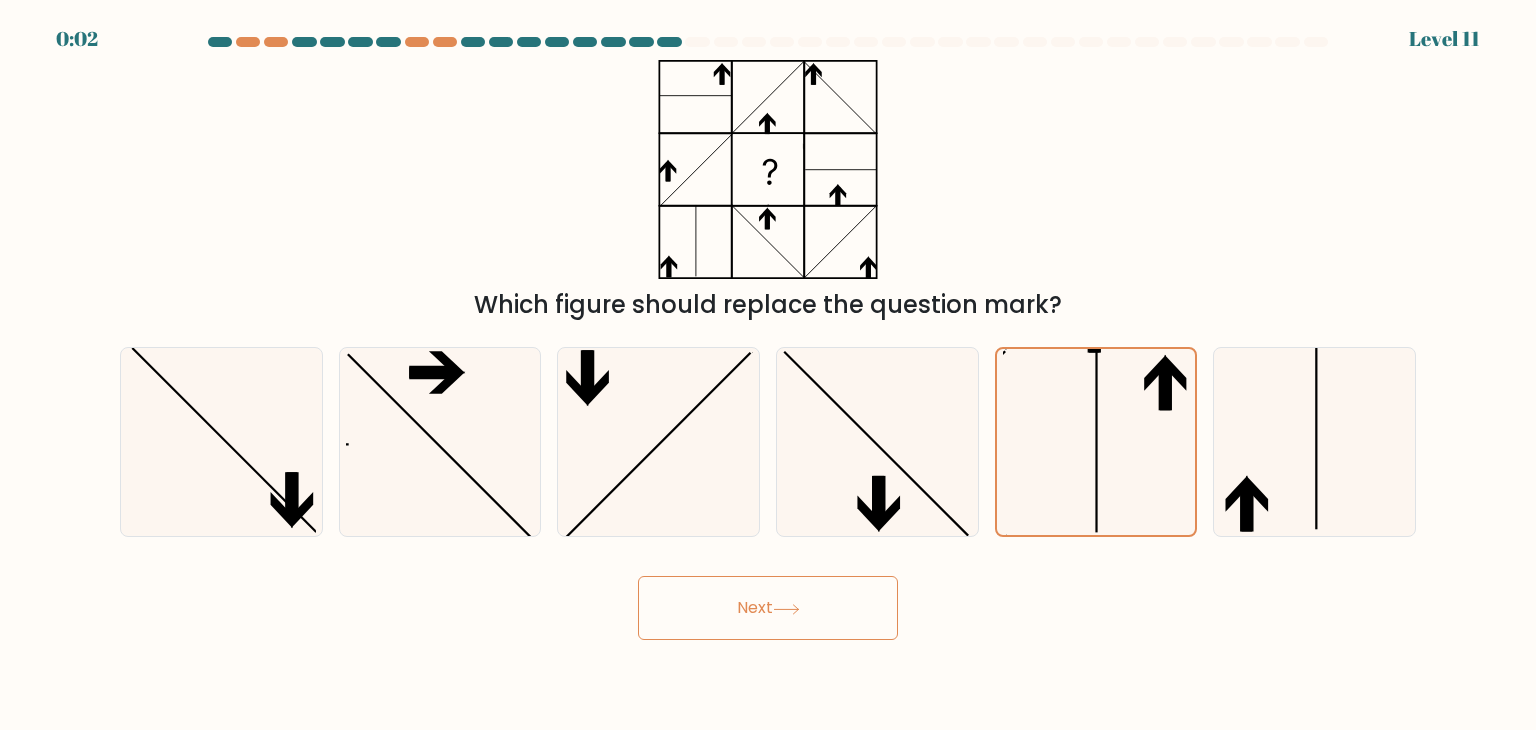 click on "Next" at bounding box center (768, 608) 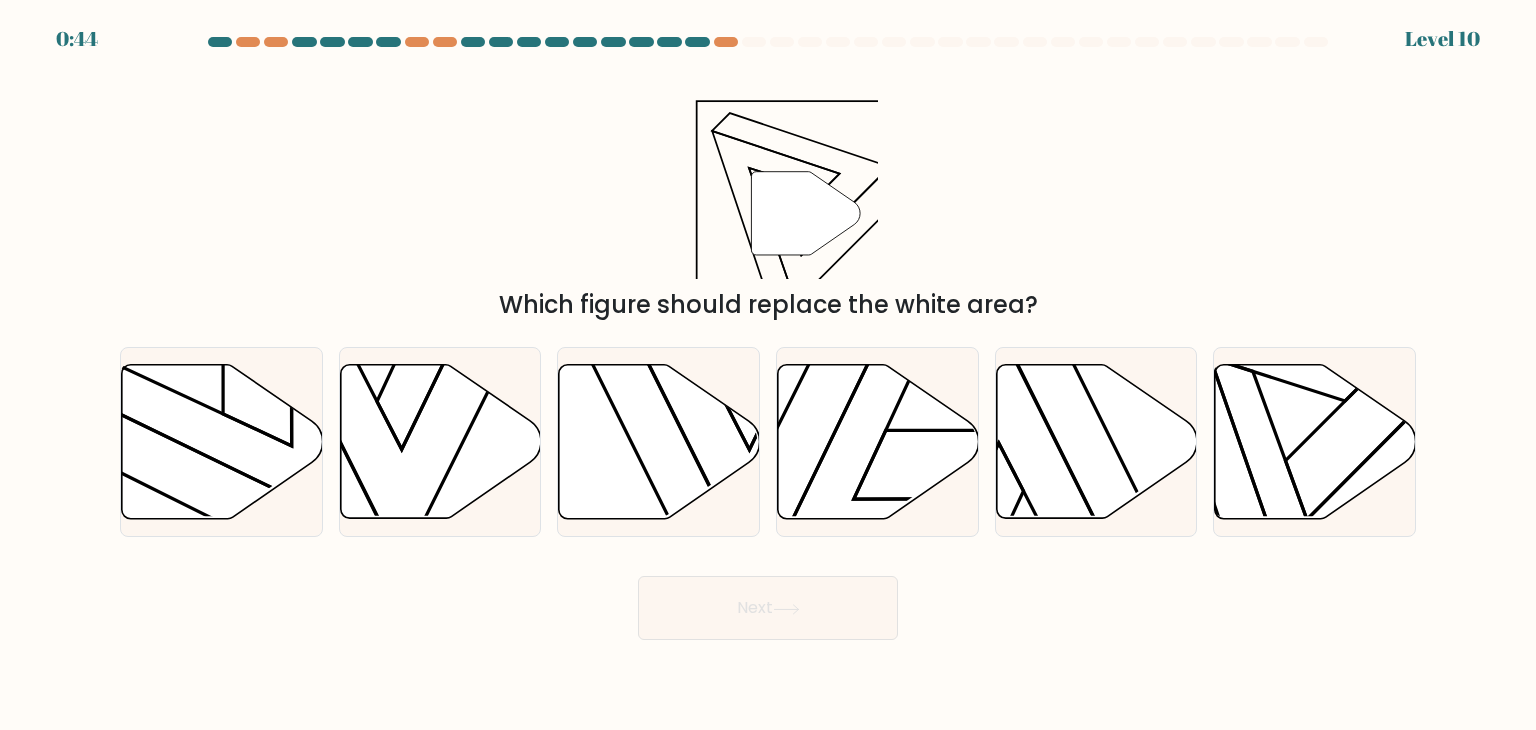 scroll, scrollTop: 0, scrollLeft: 0, axis: both 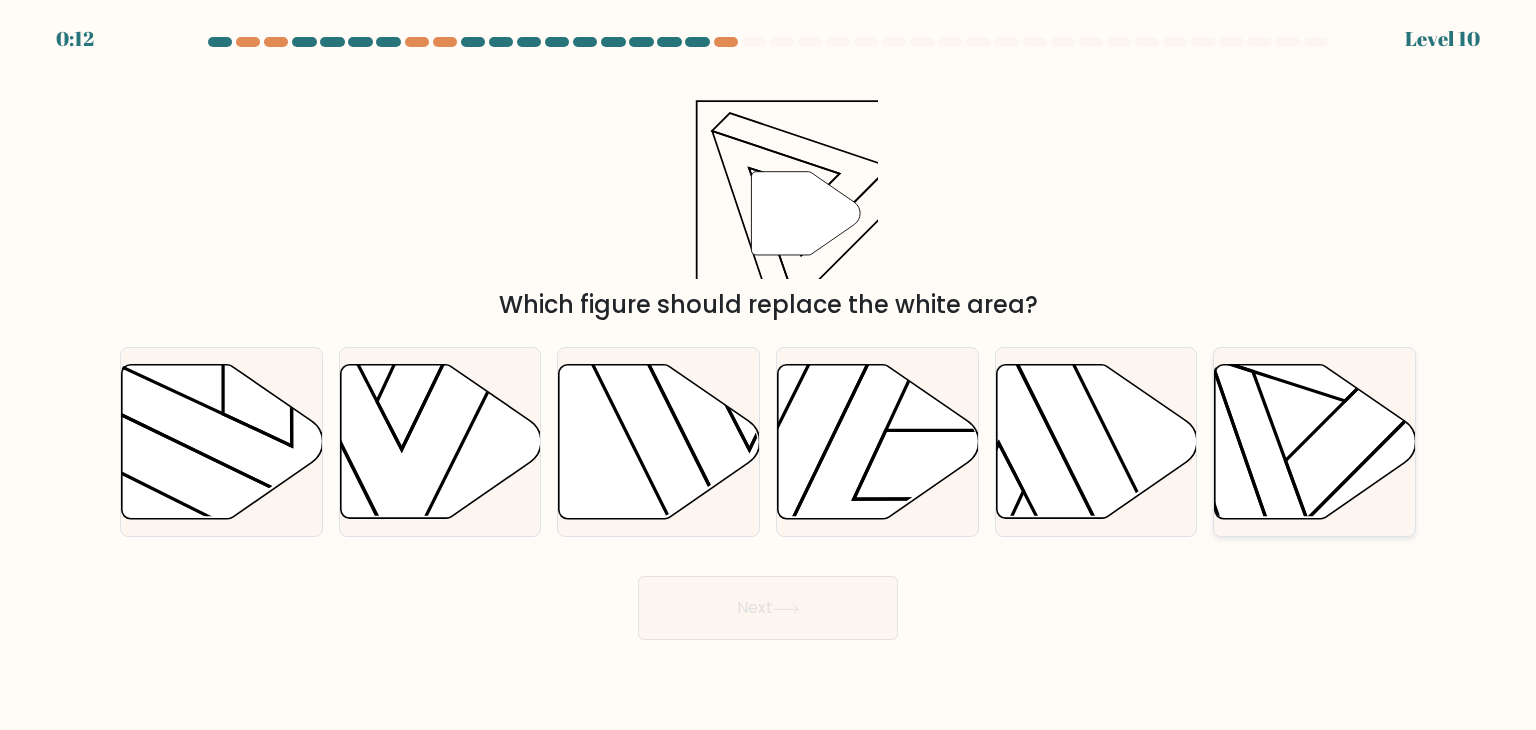 click at bounding box center [1315, 442] 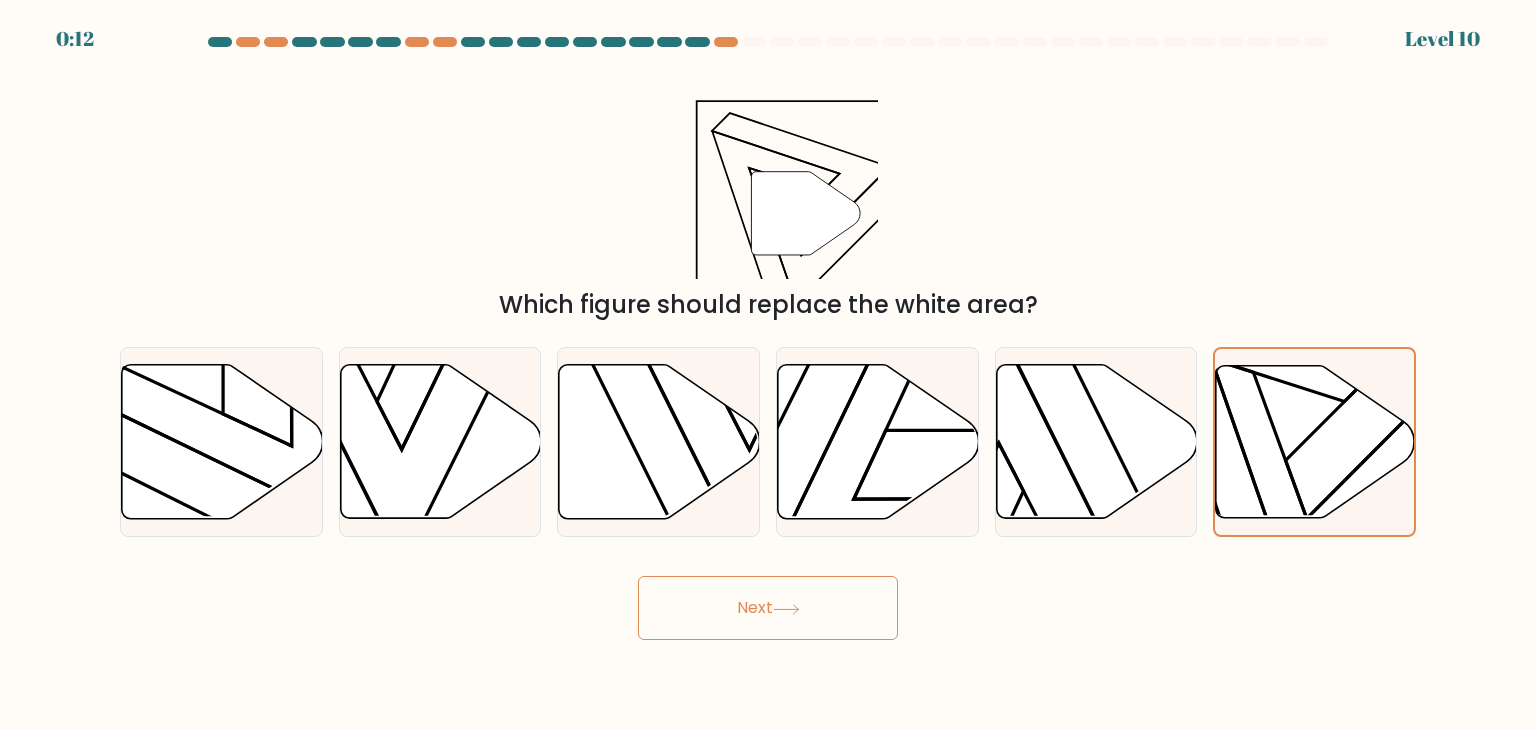 click on "Next" at bounding box center [768, 608] 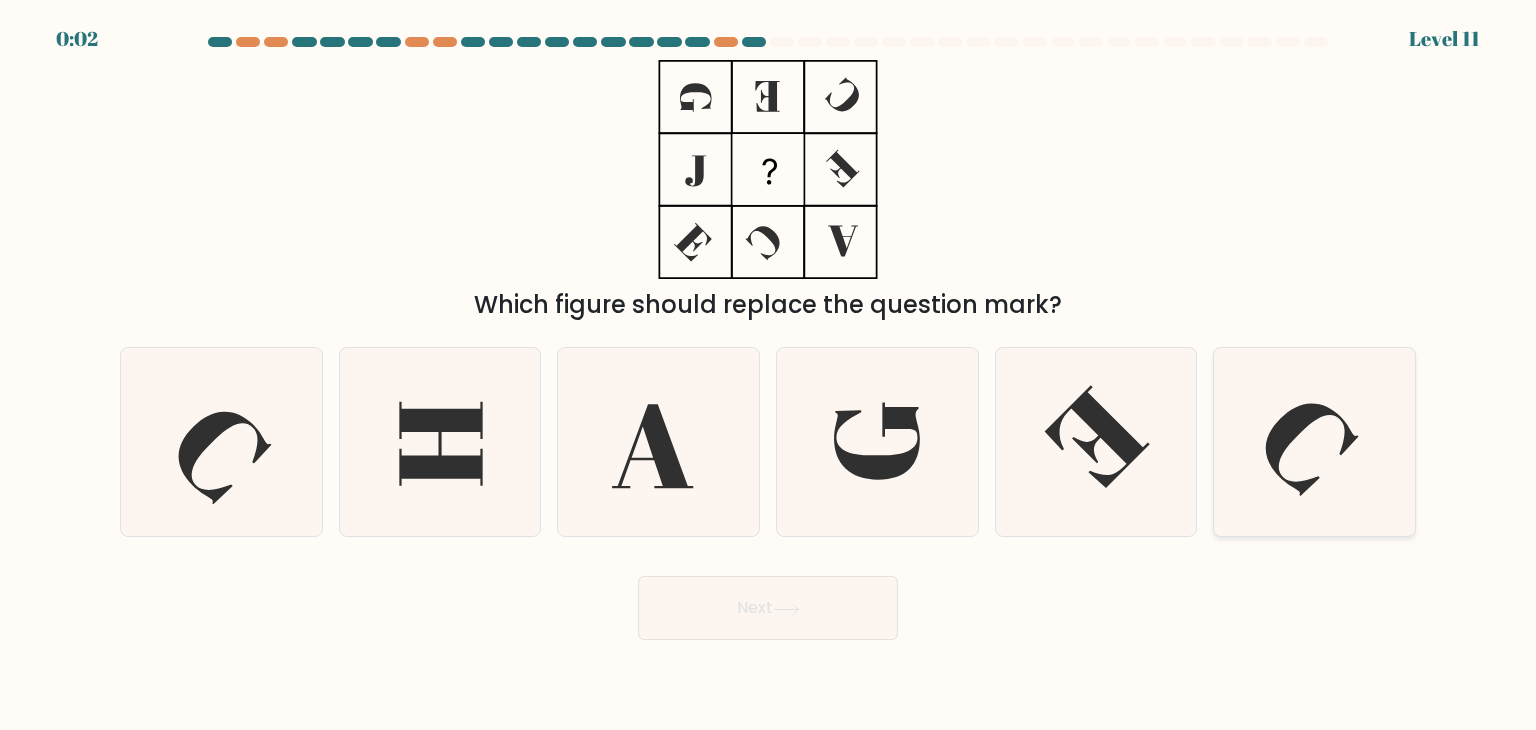 click at bounding box center [1314, 442] 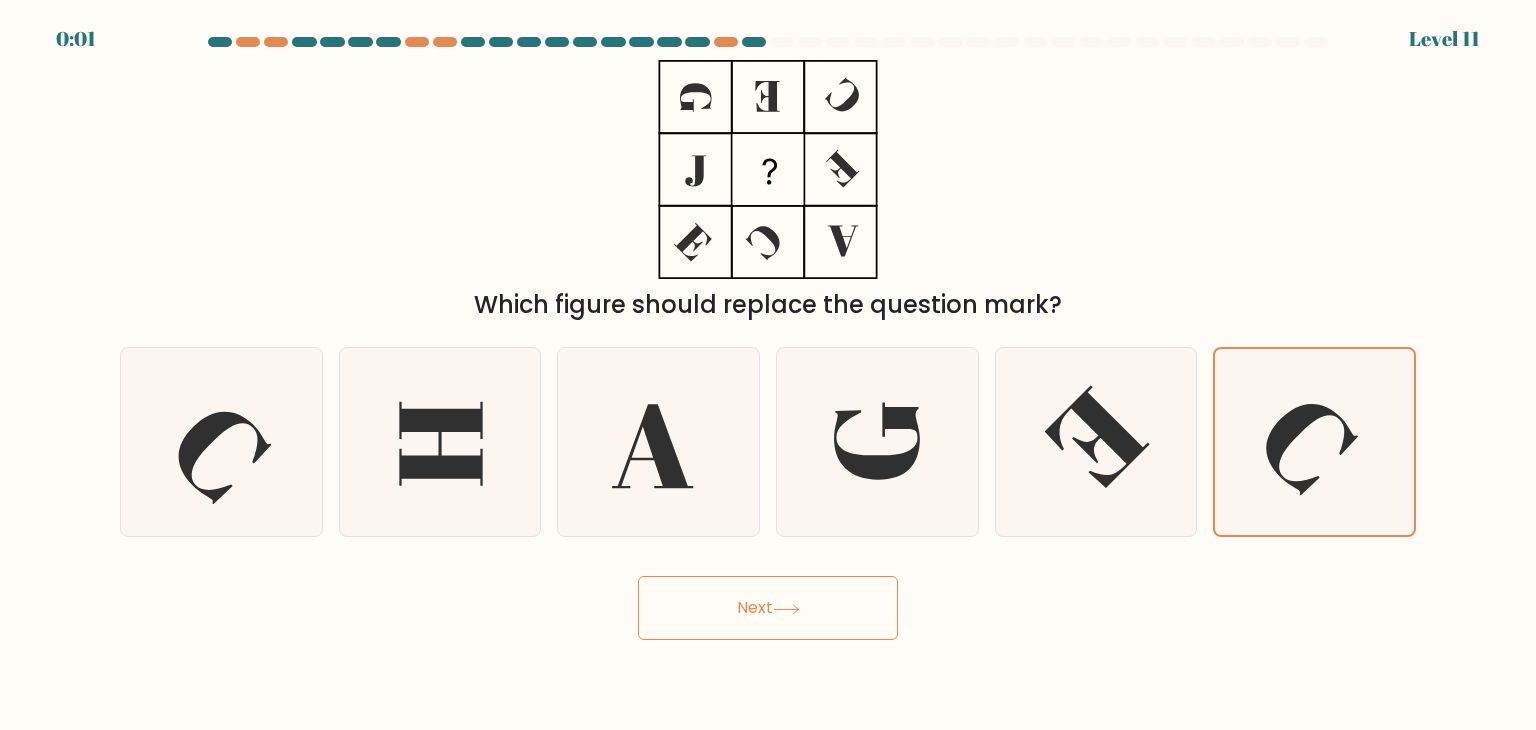 click on "Next" at bounding box center (768, 608) 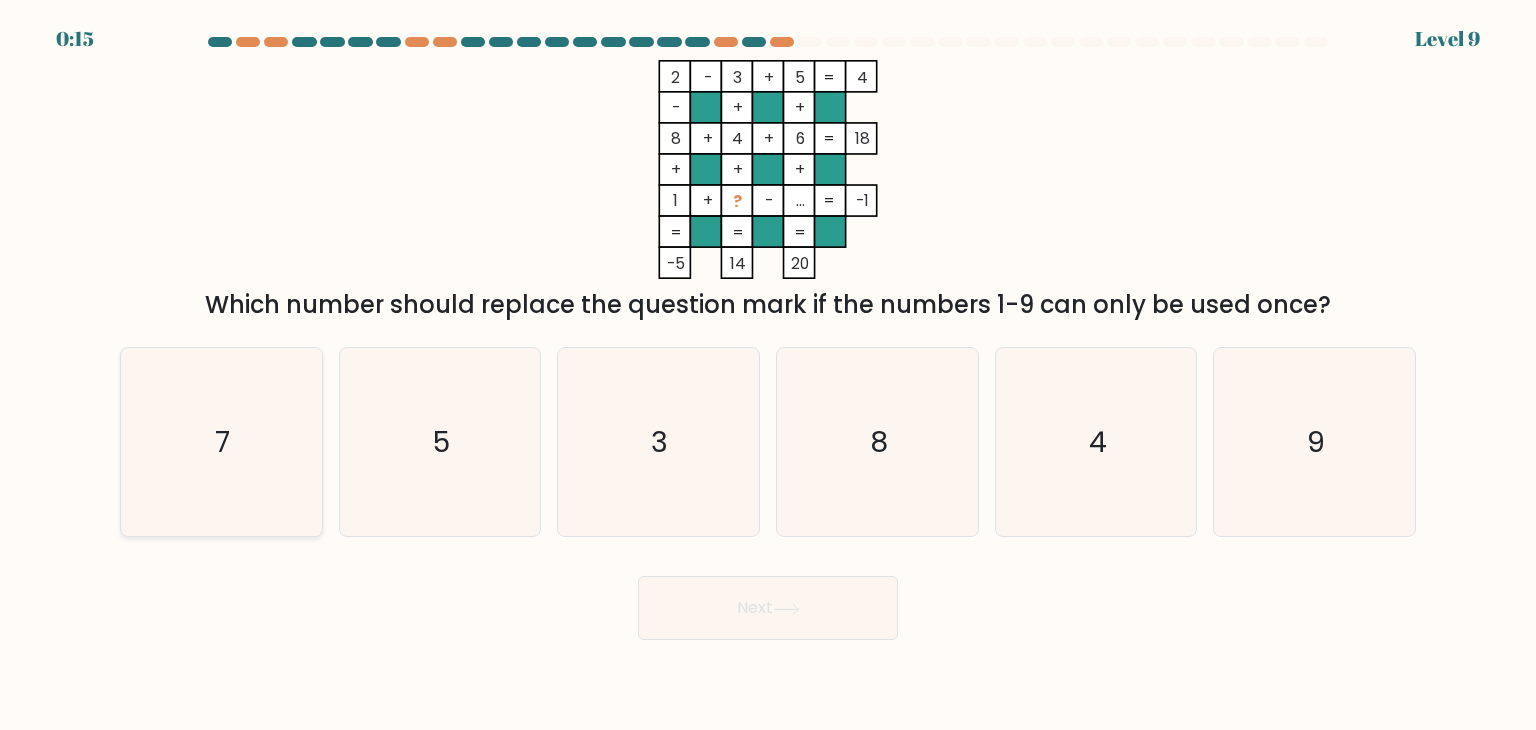 click on "7" at bounding box center [221, 442] 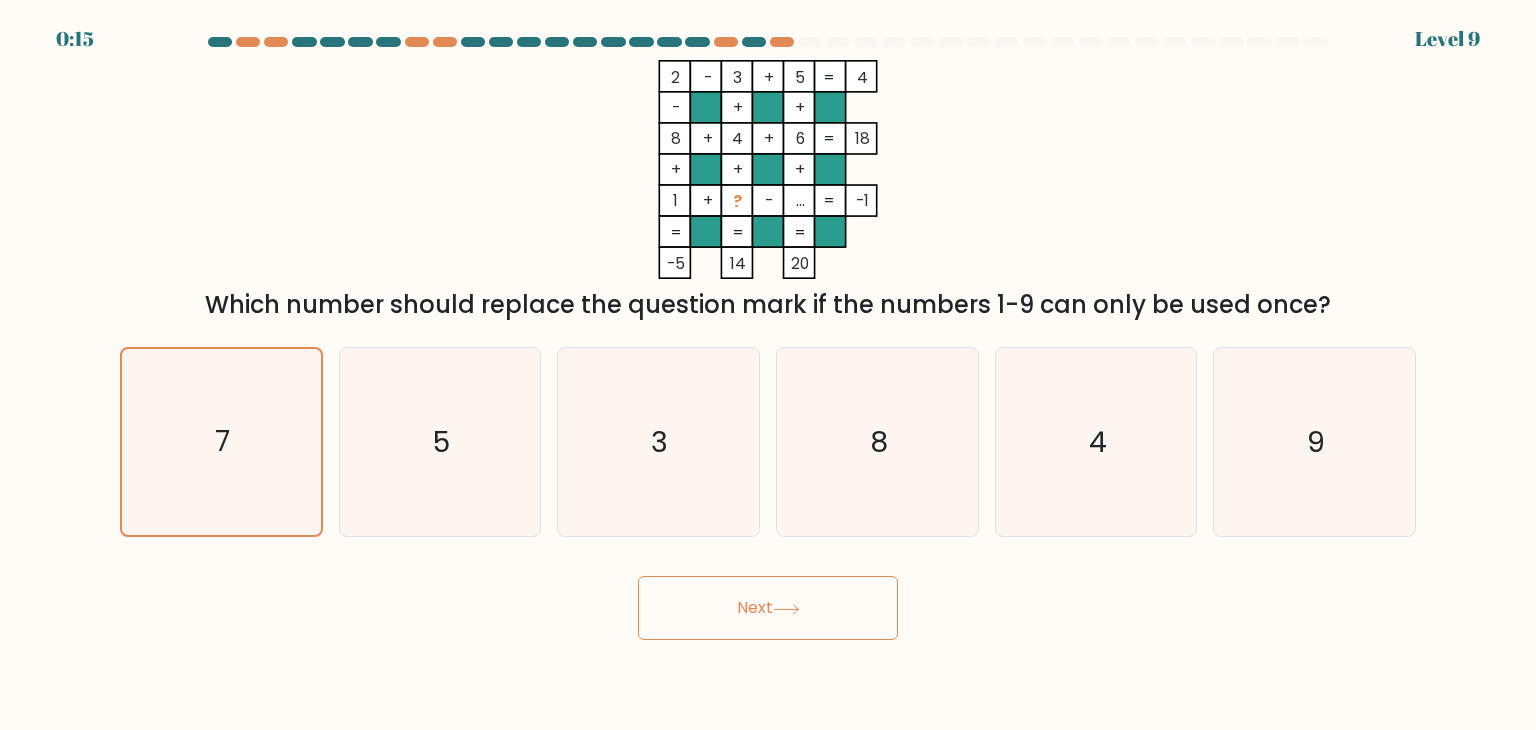 click on "Next" at bounding box center [768, 608] 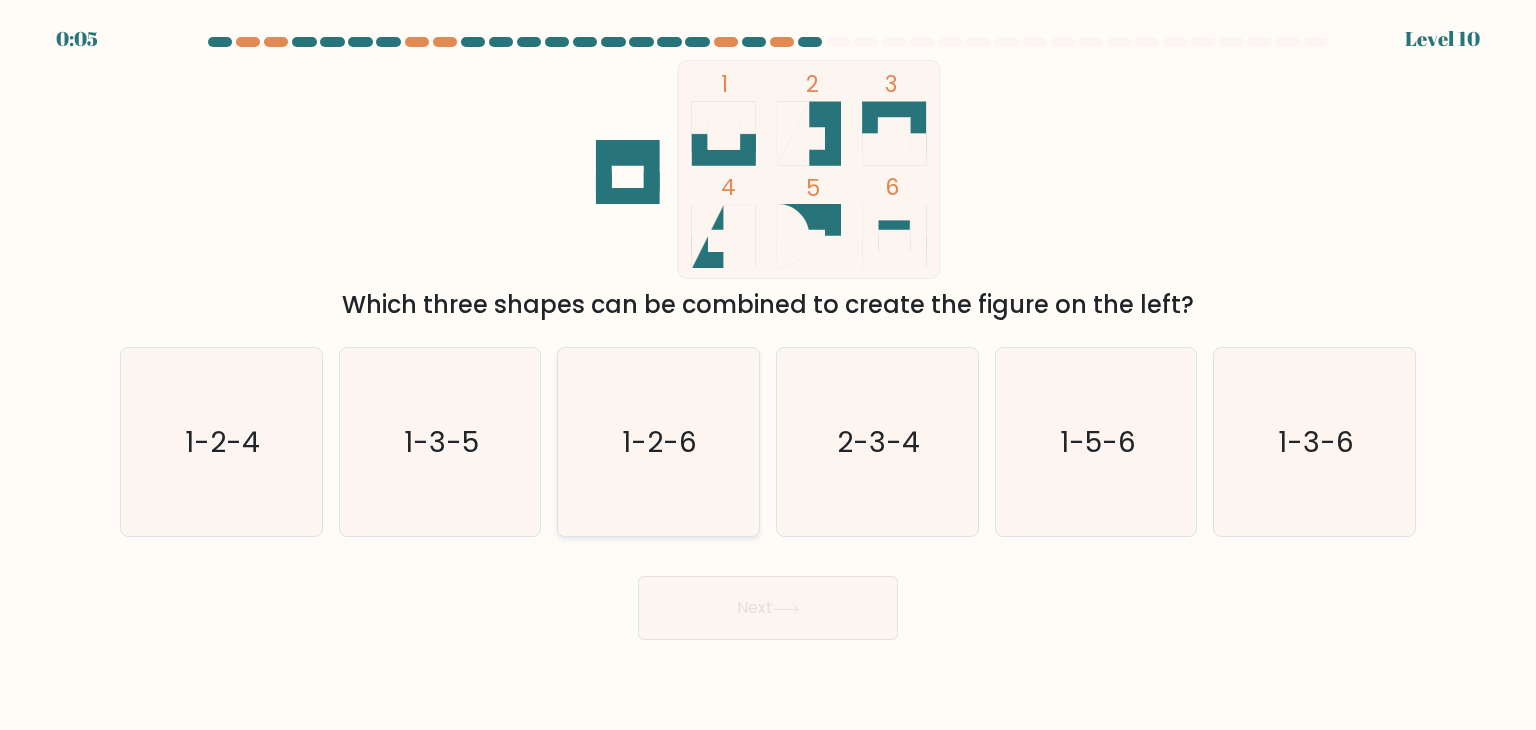 click on "1-2-6" at bounding box center [658, 442] 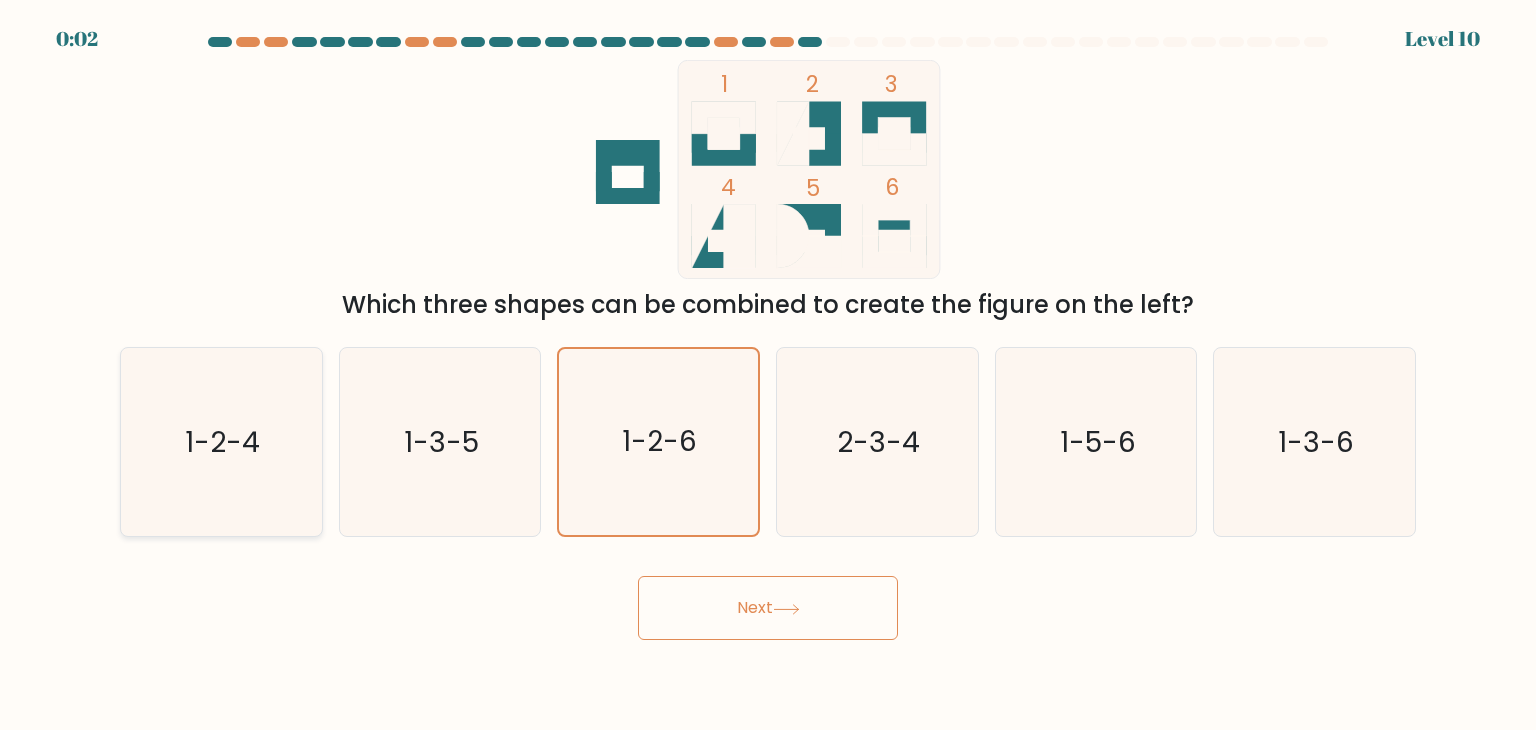 click on "1-2-4" at bounding box center (221, 442) 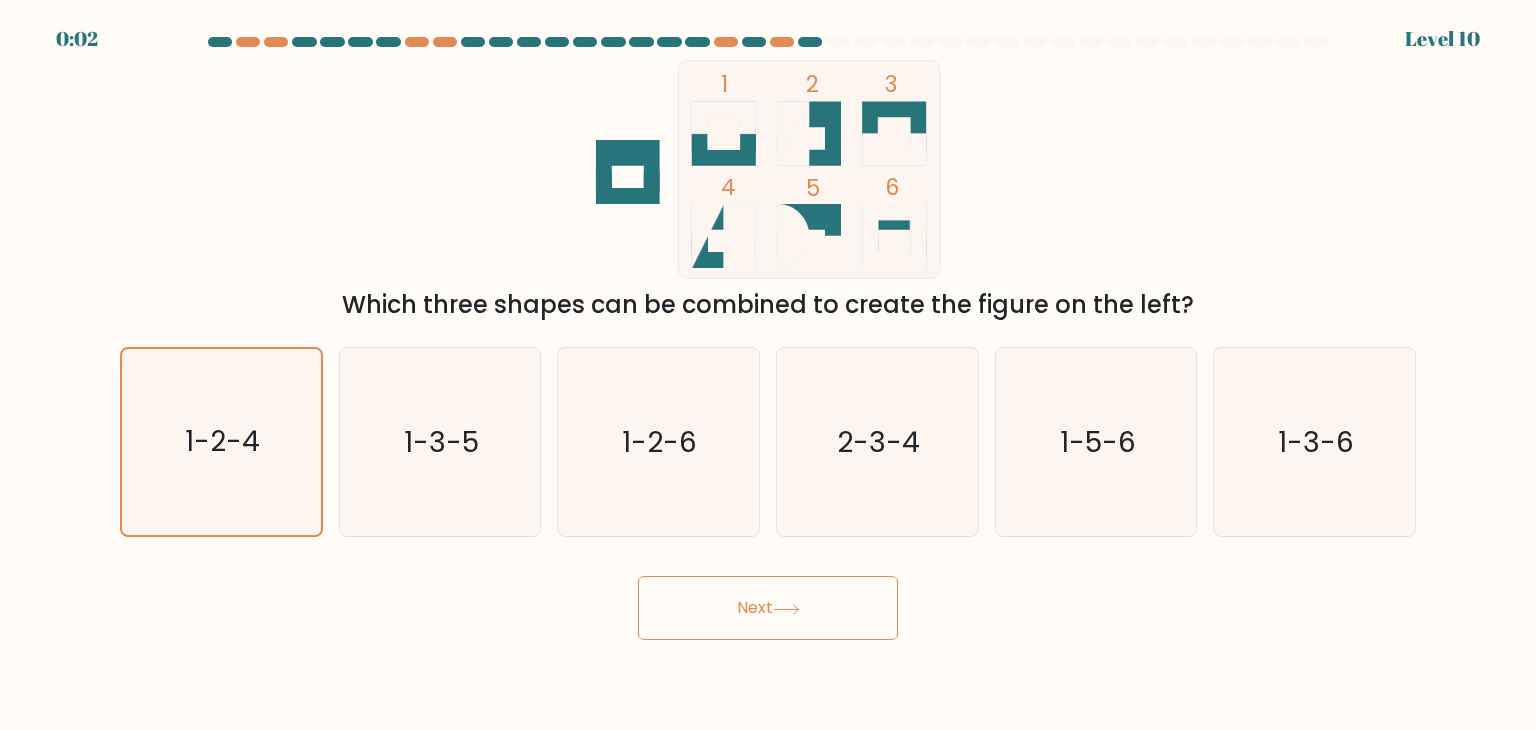 click on "Next" at bounding box center [768, 608] 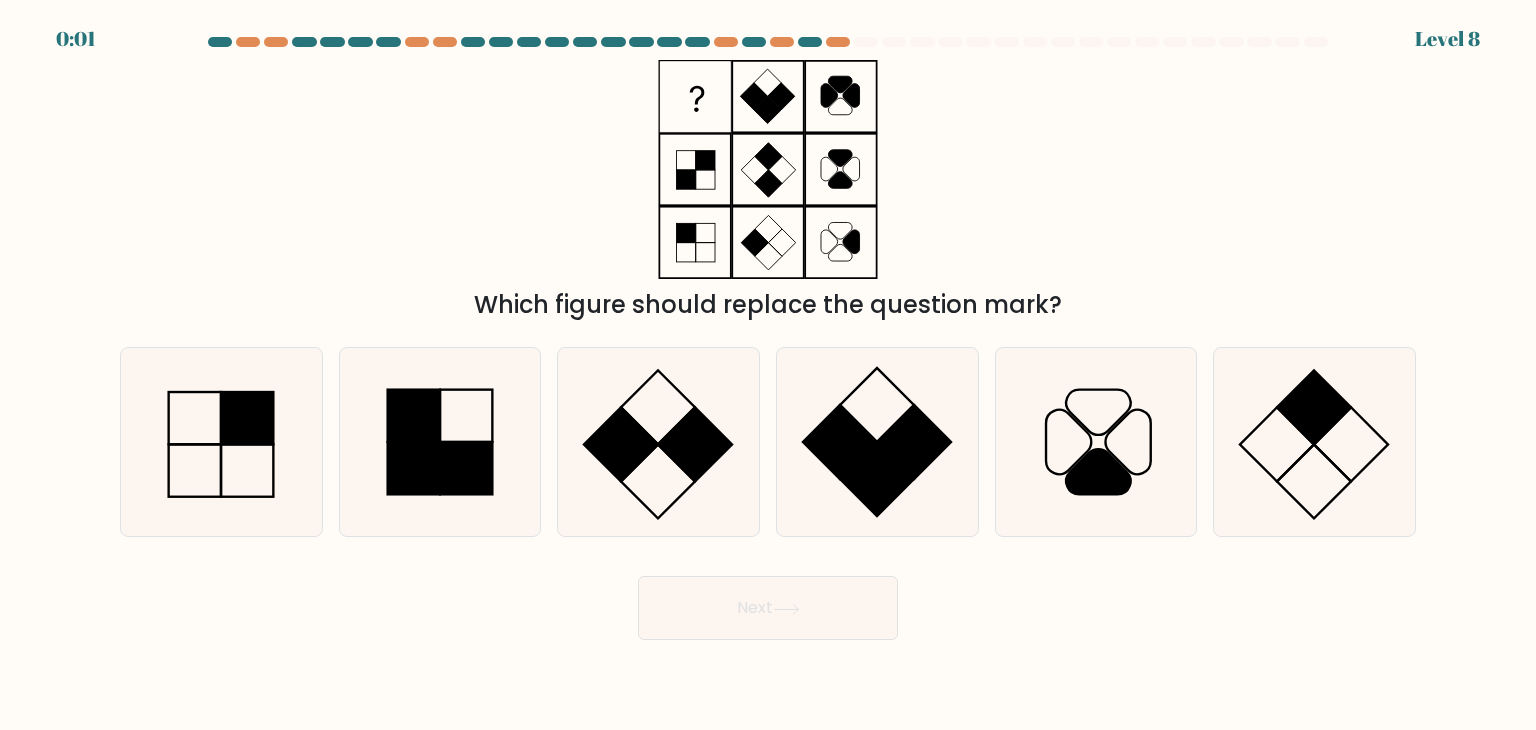 click on "Next" at bounding box center (768, 608) 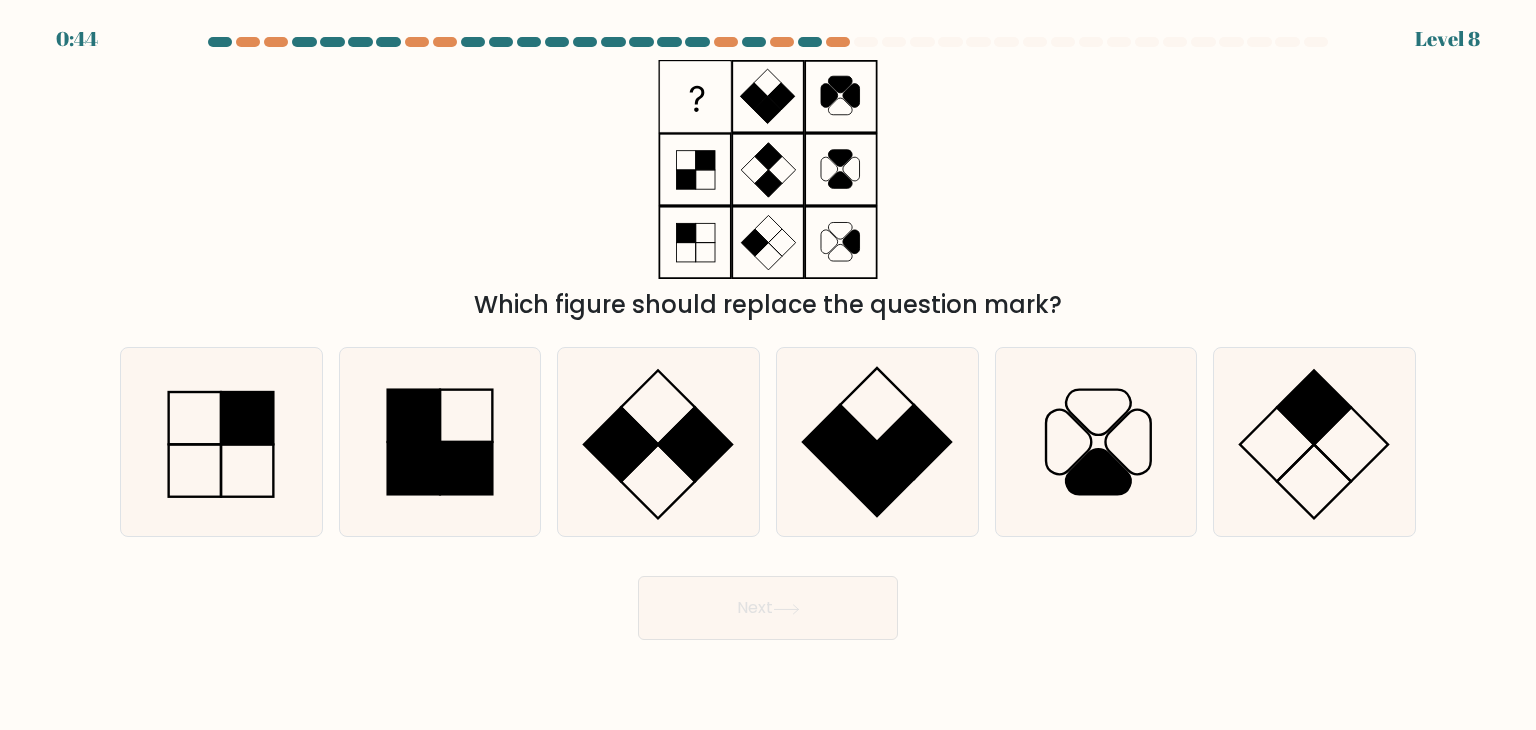 click at bounding box center [768, 338] 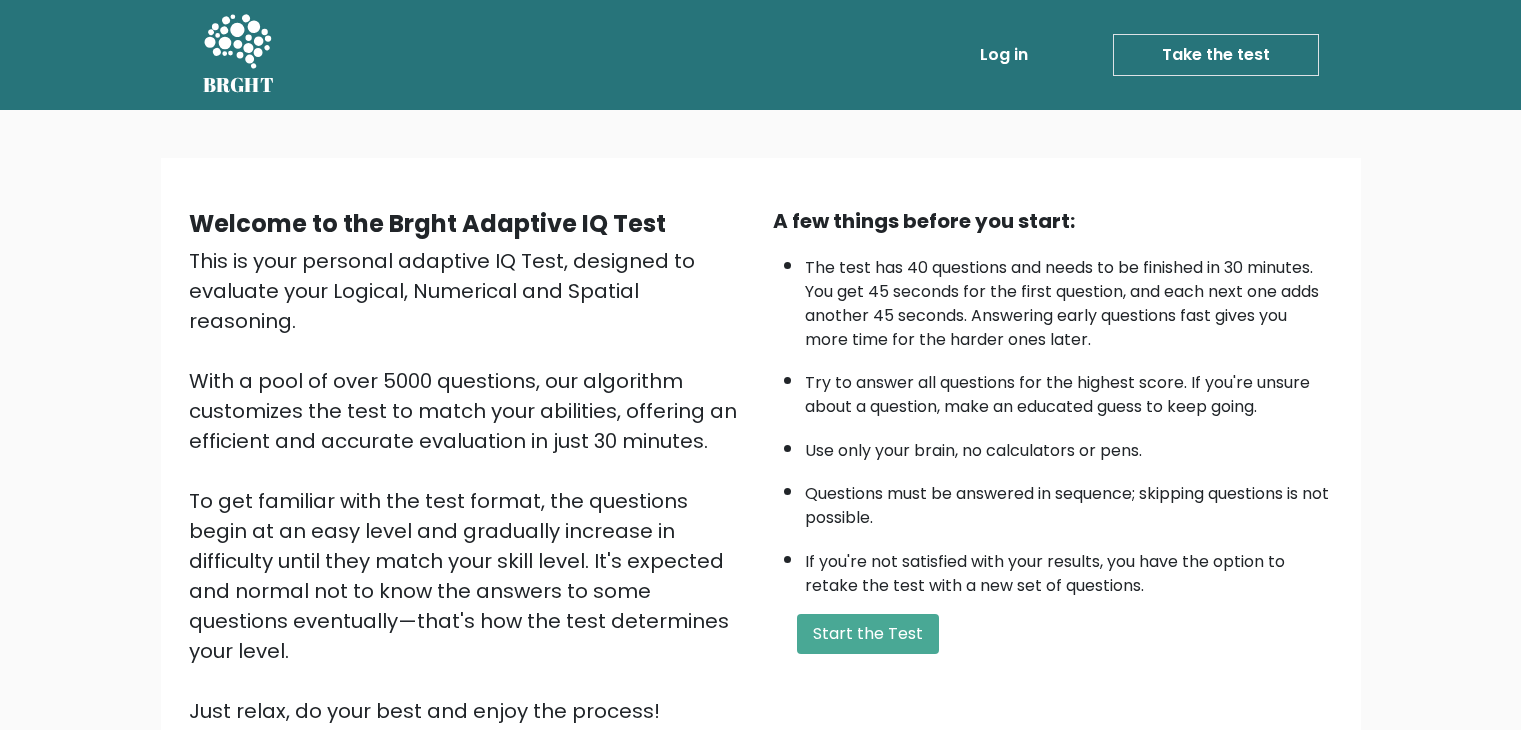 scroll, scrollTop: 88, scrollLeft: 0, axis: vertical 